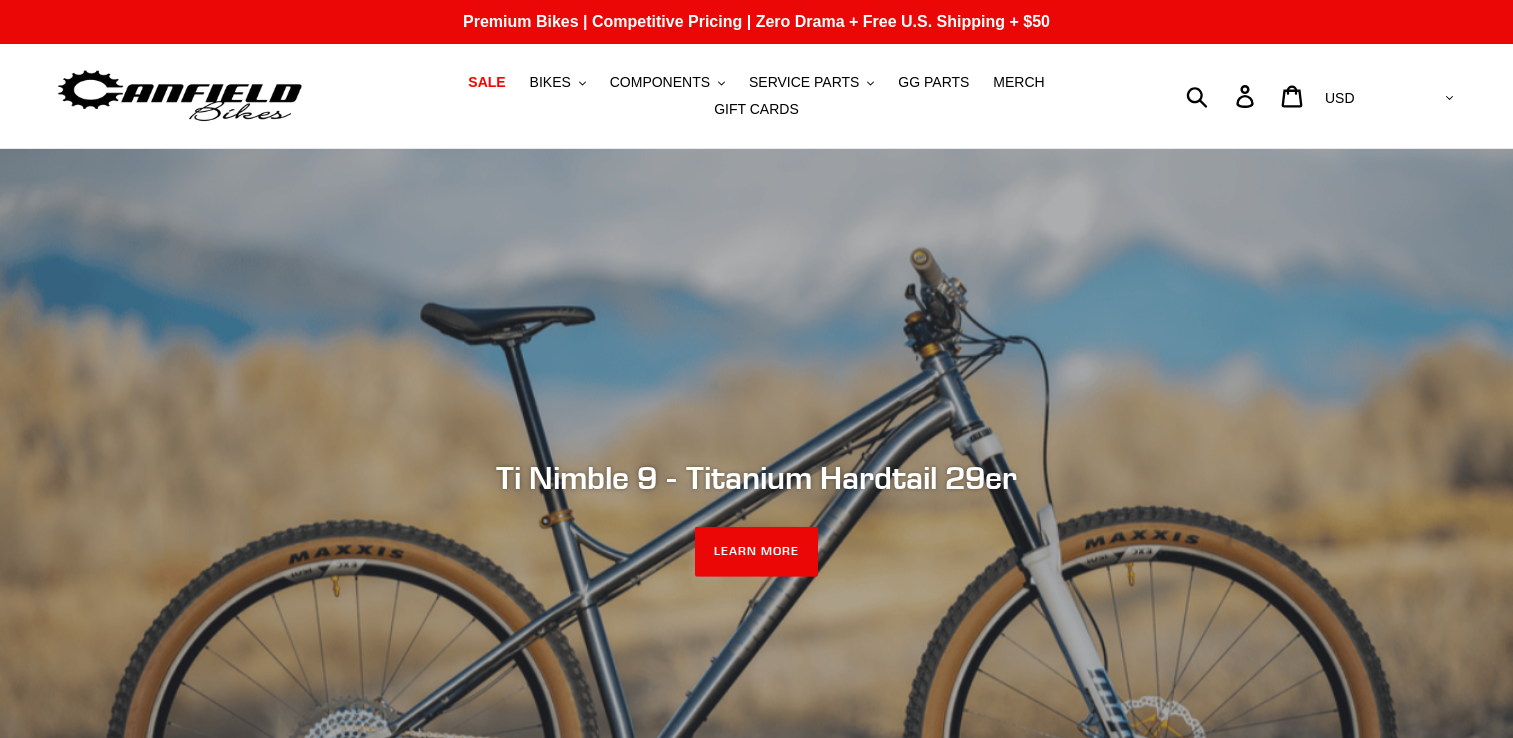 scroll, scrollTop: 0, scrollLeft: 0, axis: both 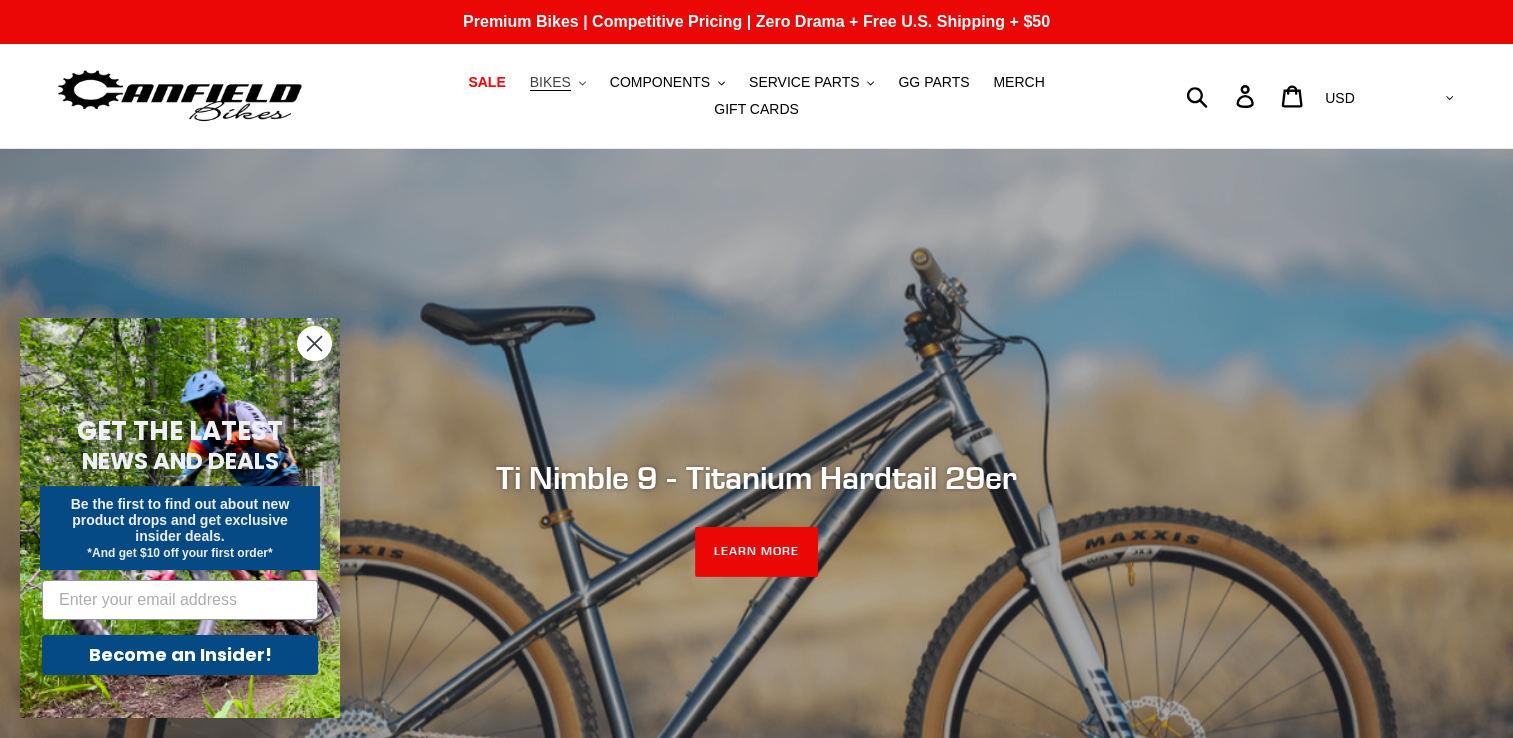 click on "BIKES" at bounding box center [550, 82] 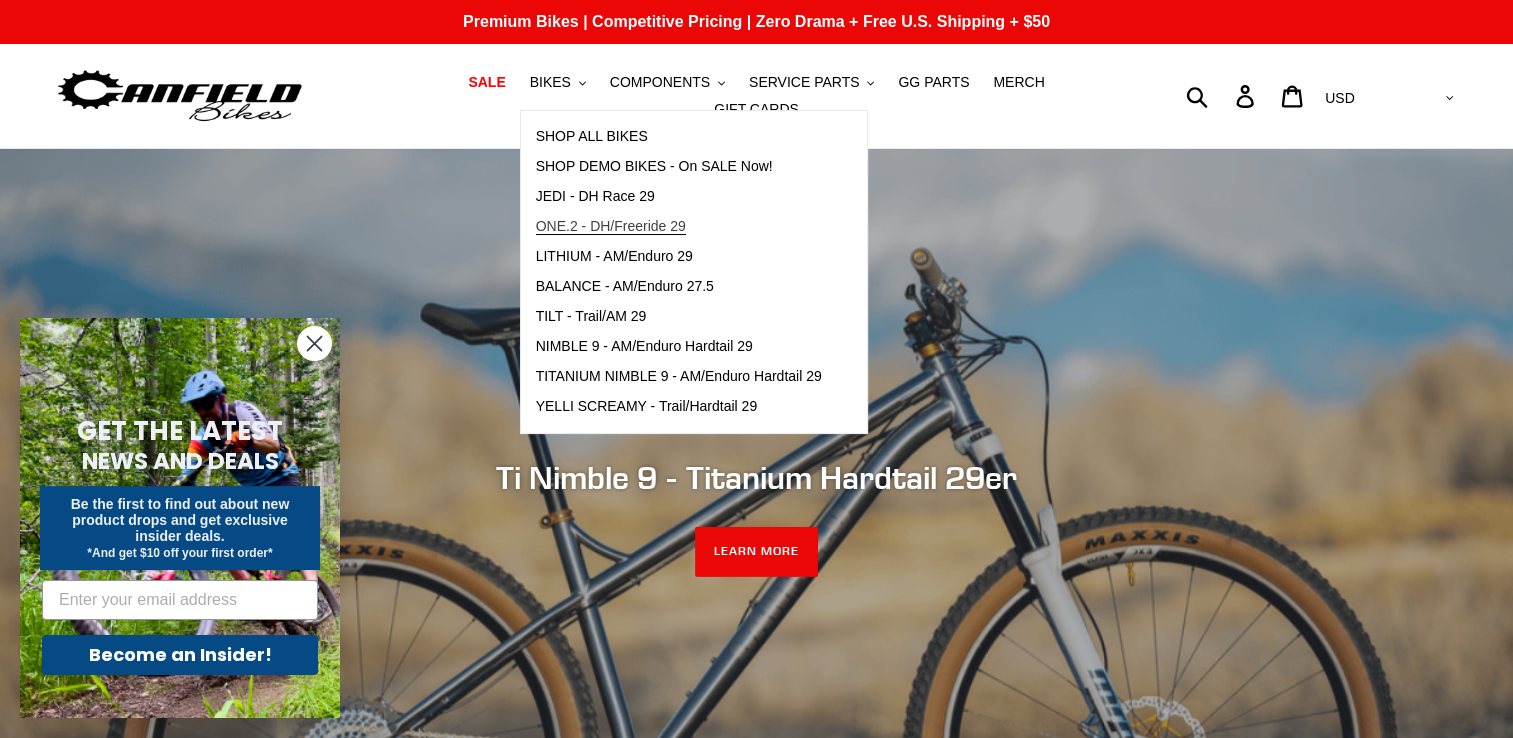 click on "ONE.2 - DH/Freeride 29" at bounding box center [611, 226] 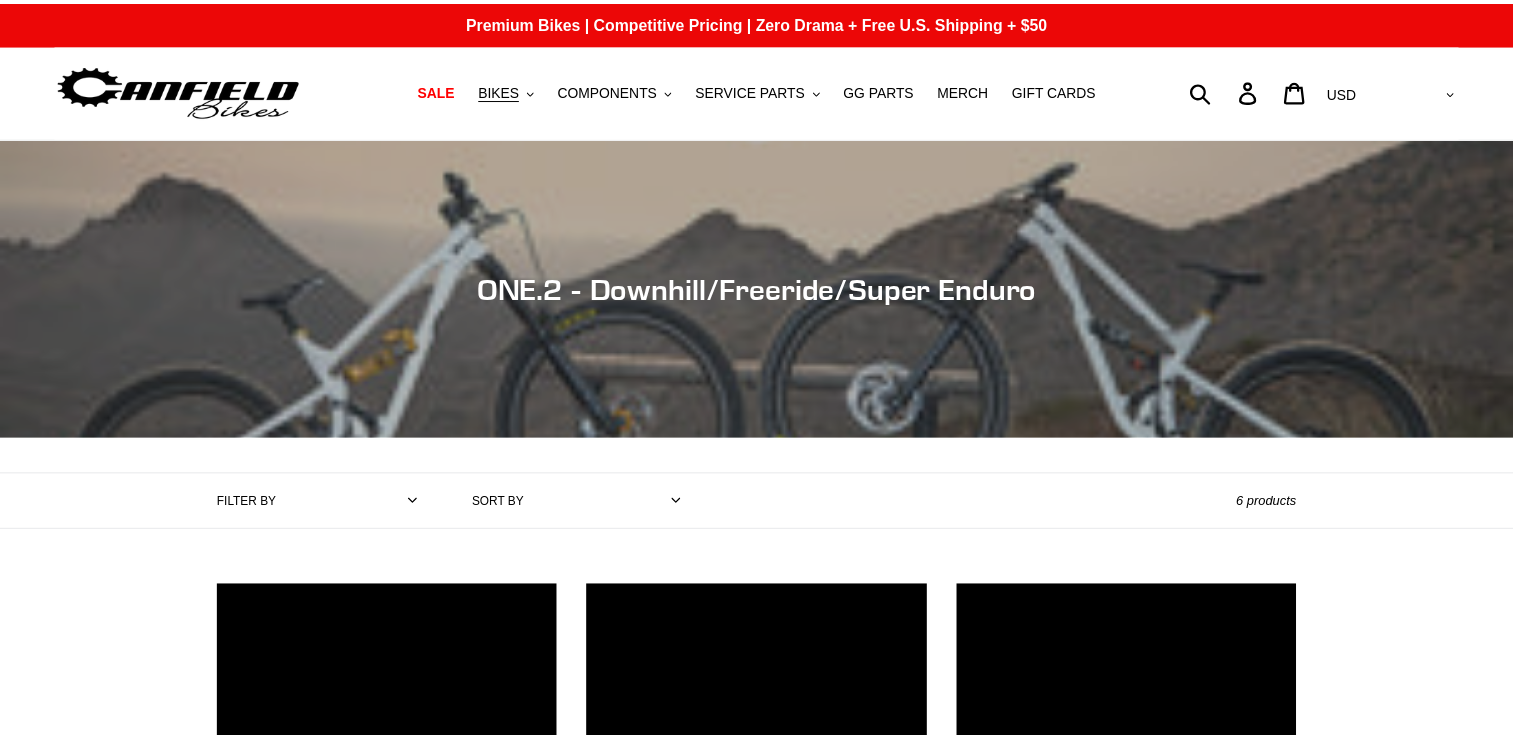 scroll, scrollTop: 0, scrollLeft: 0, axis: both 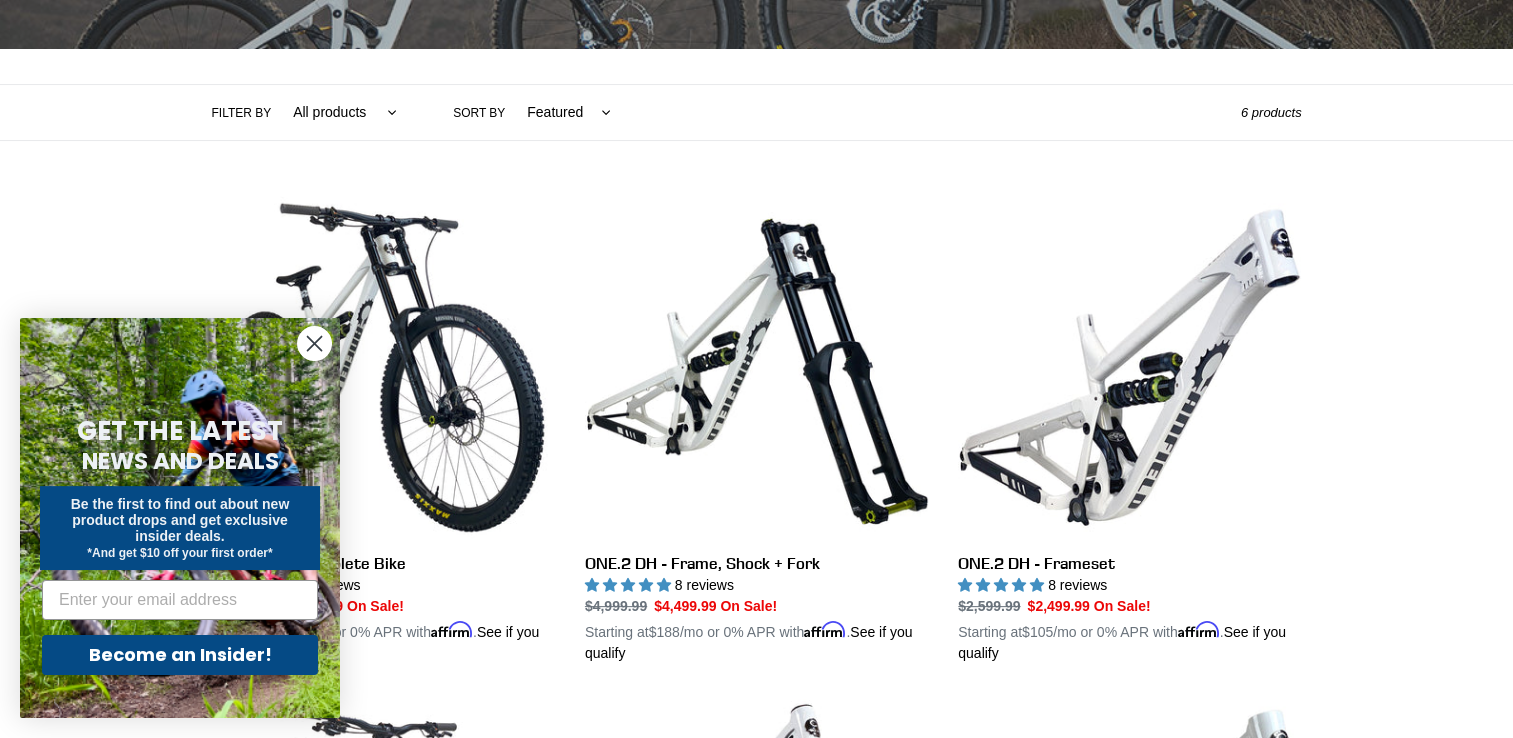 click 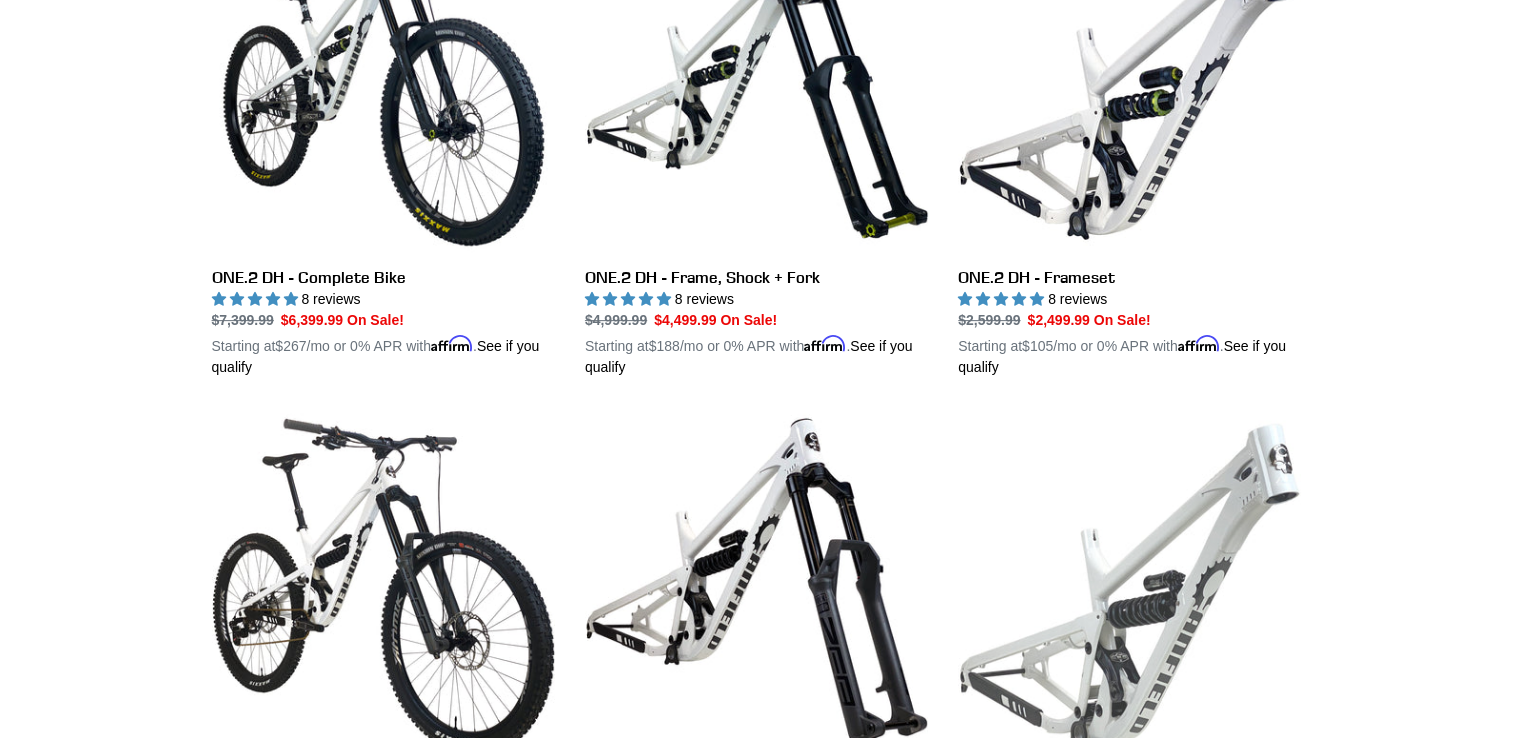 scroll, scrollTop: 500, scrollLeft: 0, axis: vertical 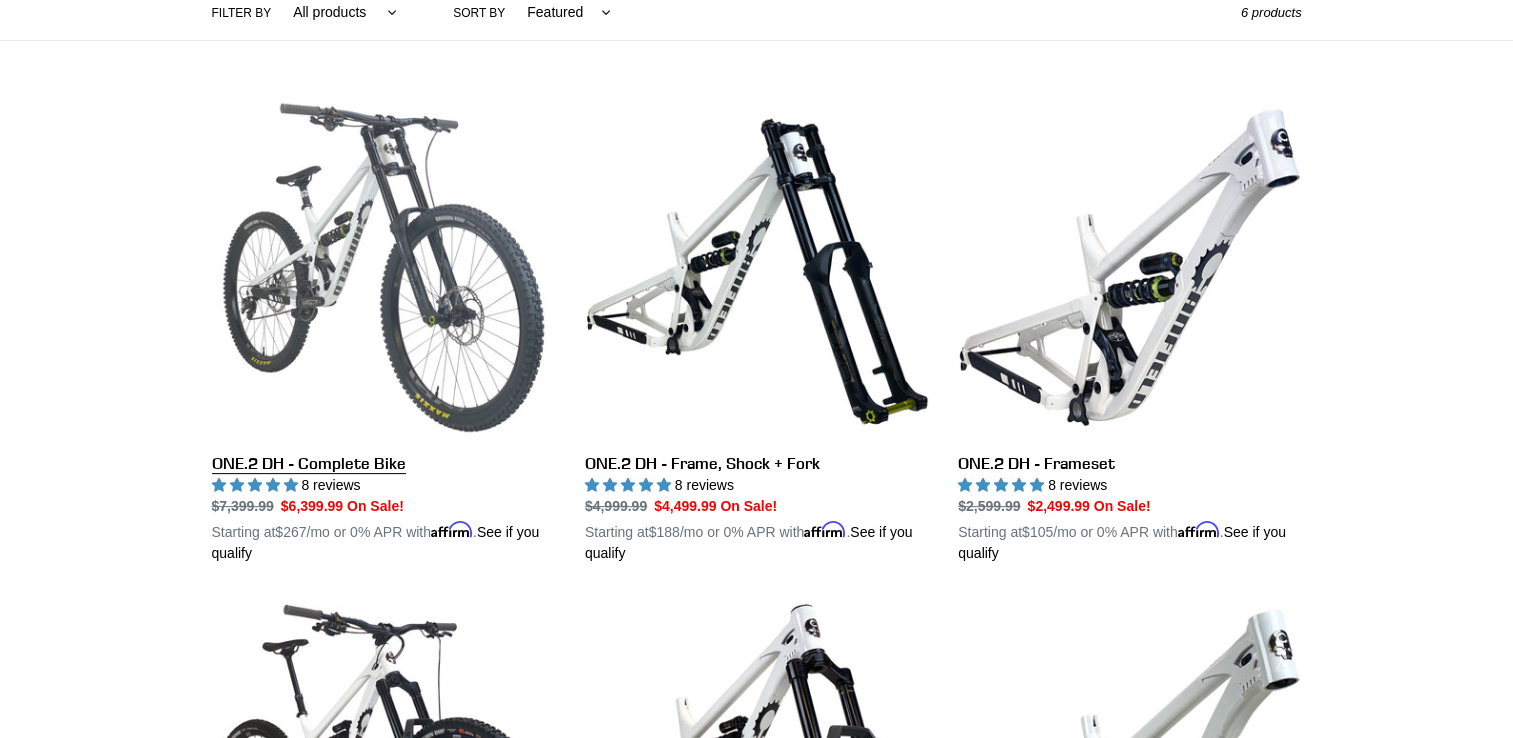 click on "ONE.2 DH - Complete Bike" at bounding box center (383, 330) 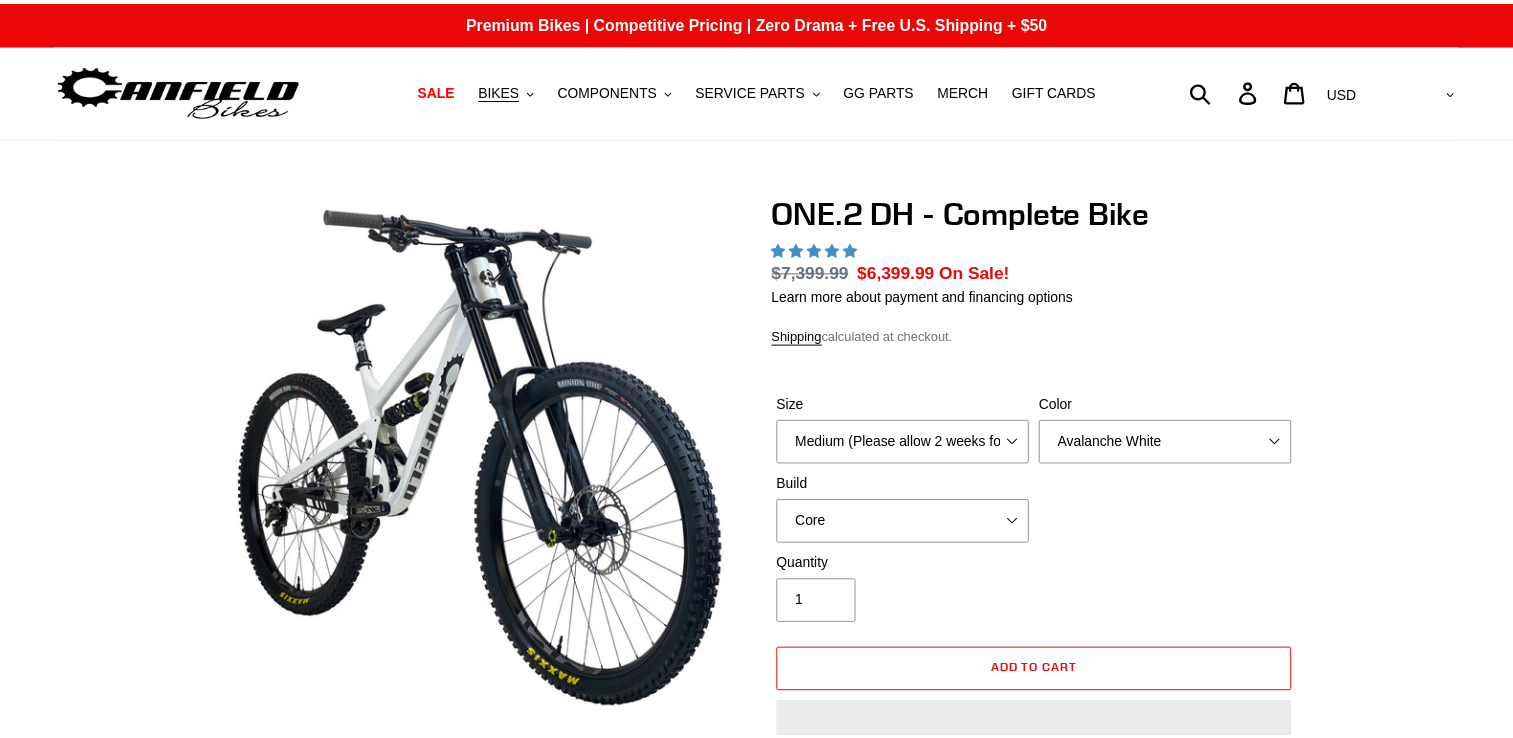 scroll, scrollTop: 0, scrollLeft: 0, axis: both 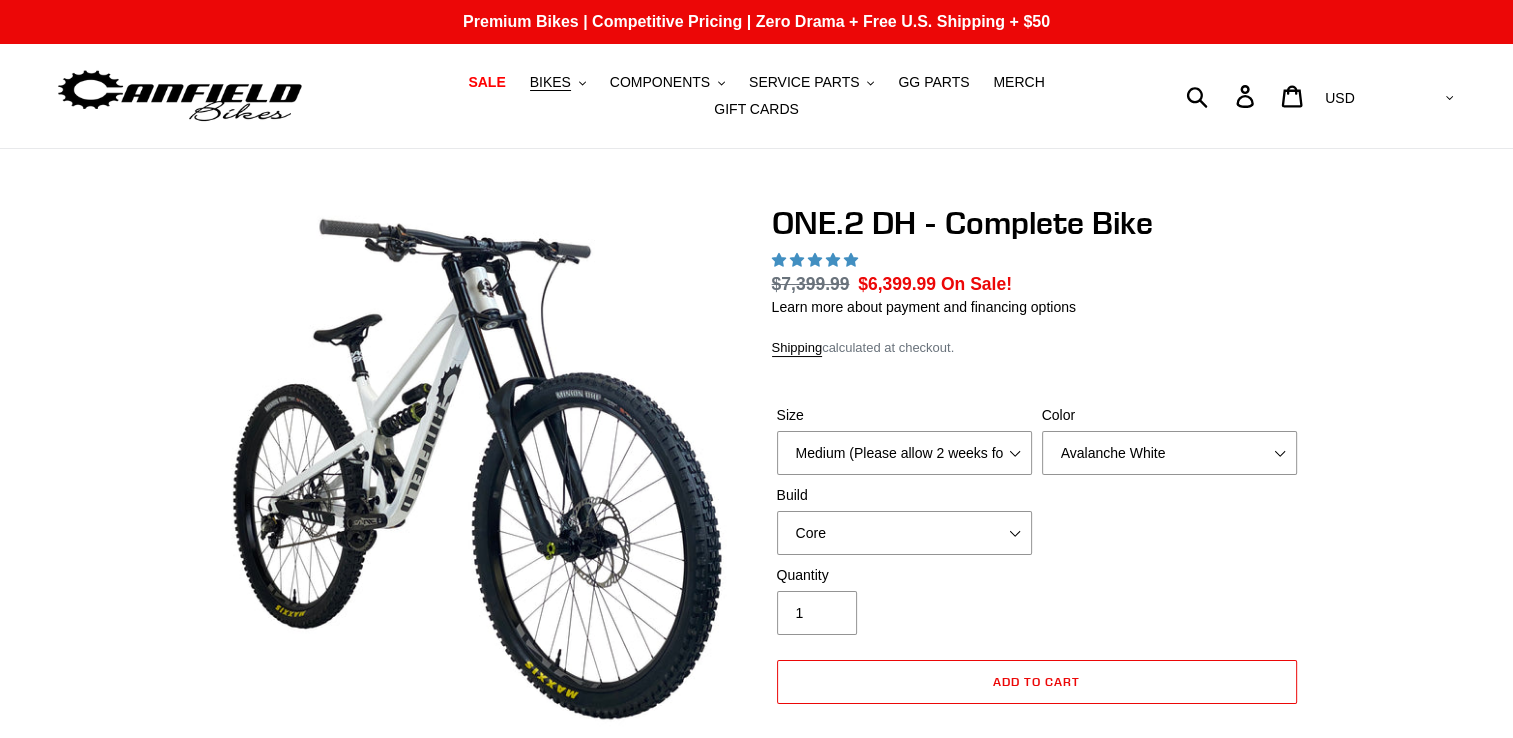 select on "highest-rating" 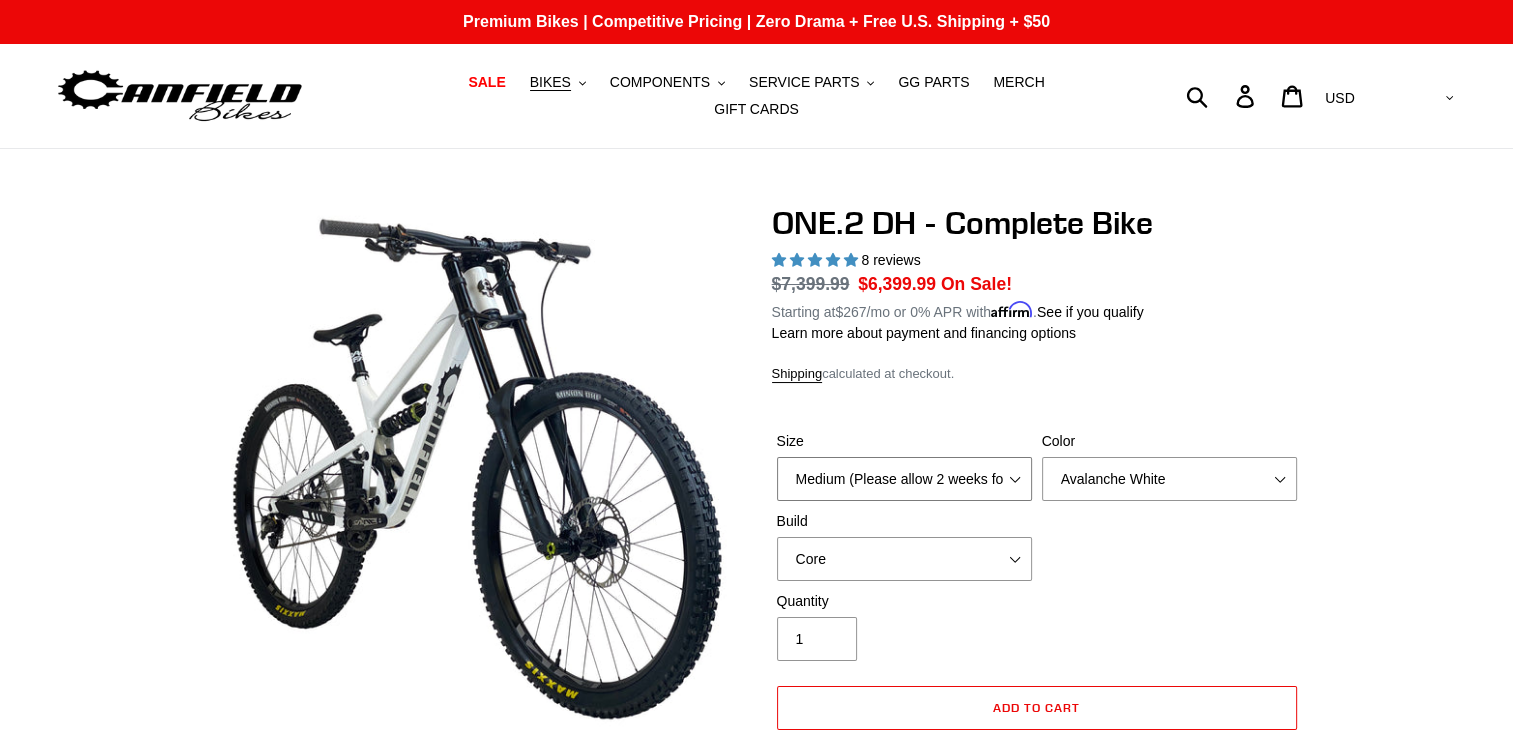 click on "Medium (Please allow 2 weeks for delivery)
Large (Sold Out)" at bounding box center [904, 479] 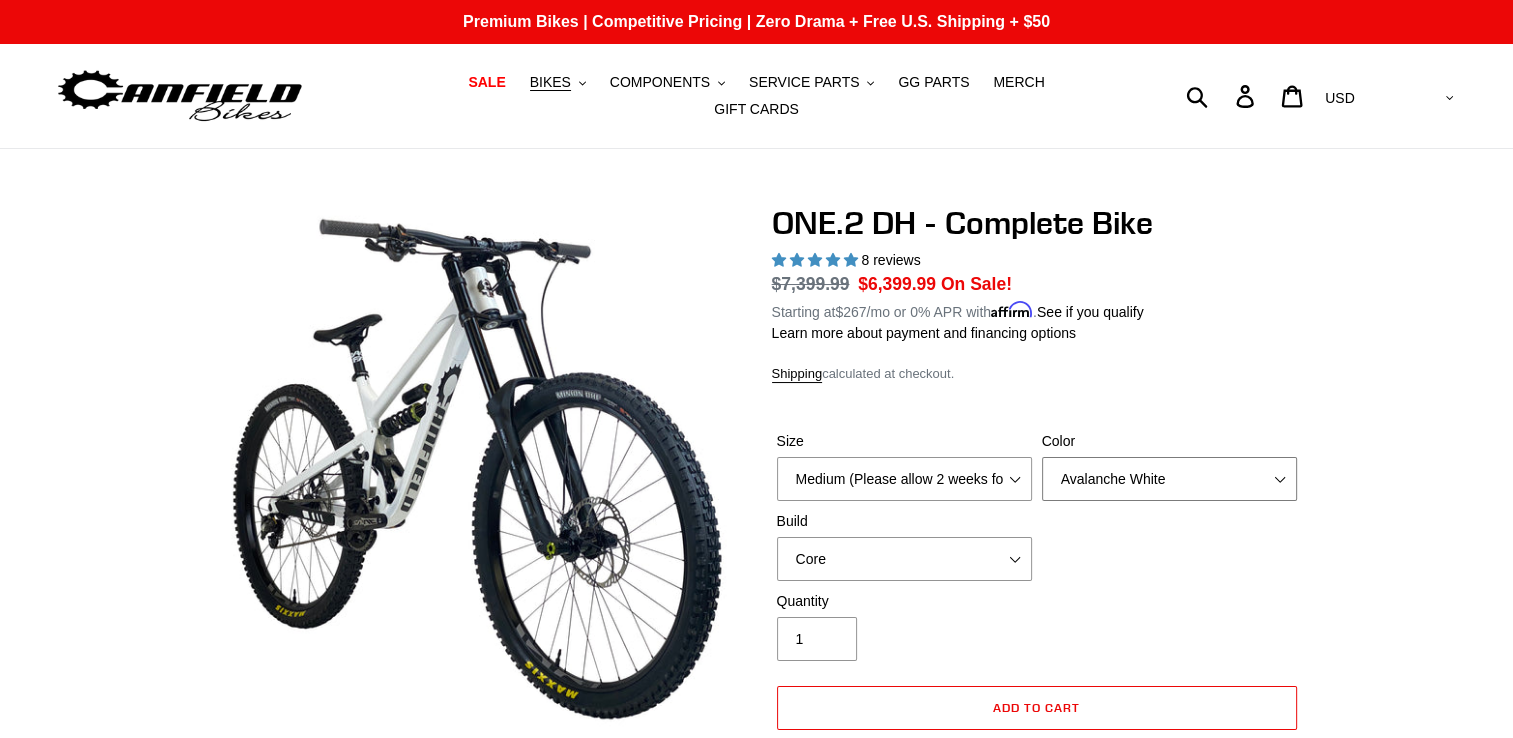 click on "Avalanche White
Bentonite Grey" at bounding box center (1169, 479) 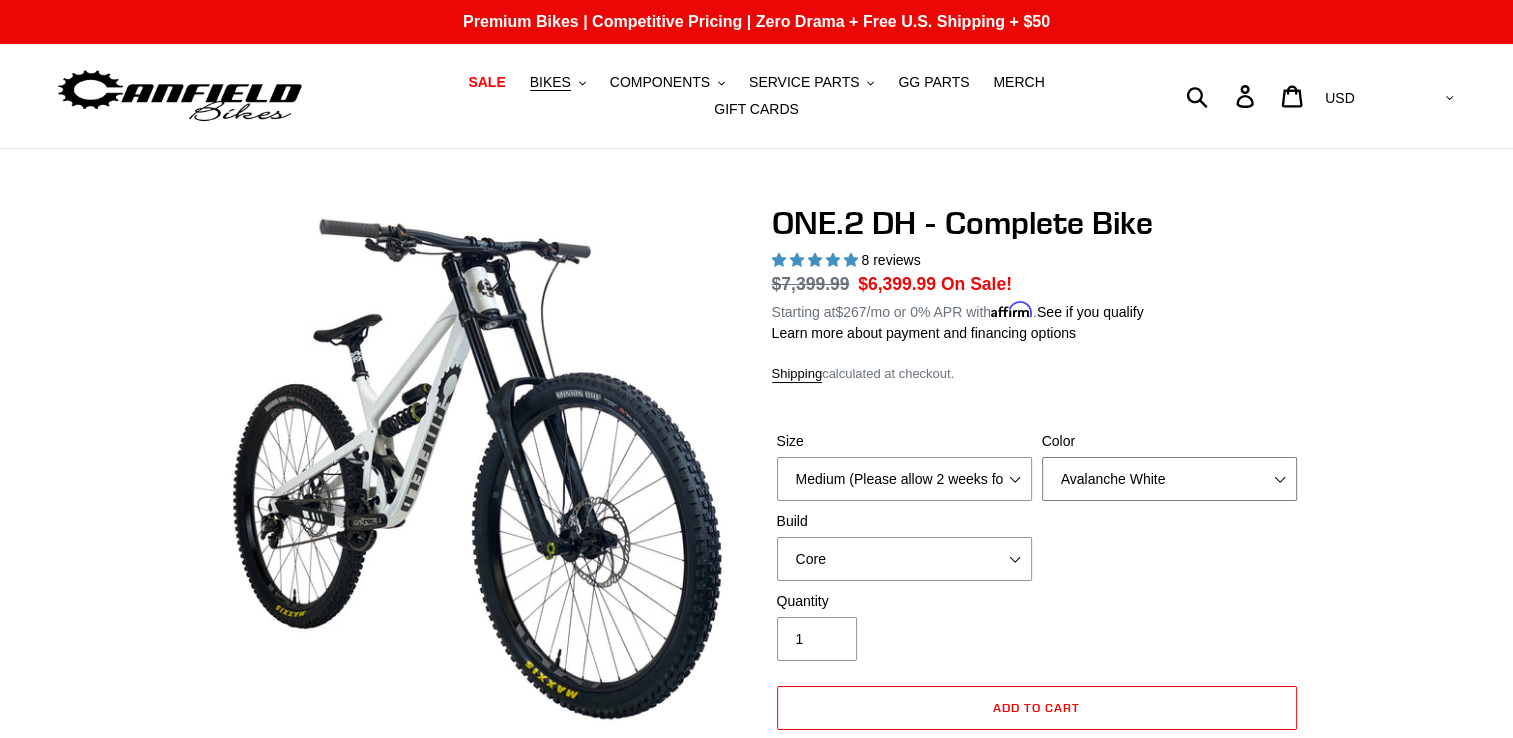 select on "Bentonite Grey" 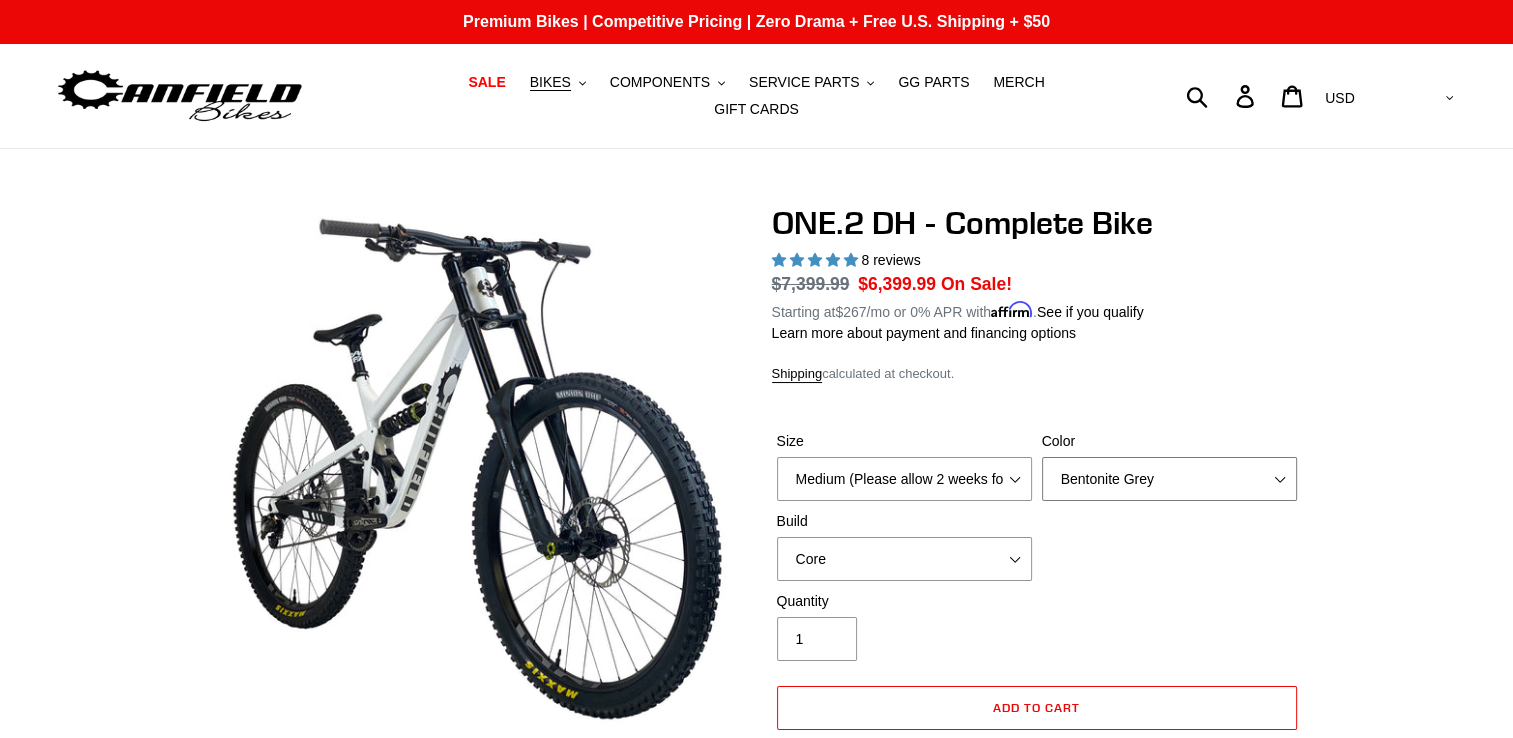 click on "Avalanche White
Bentonite Grey" at bounding box center [1169, 479] 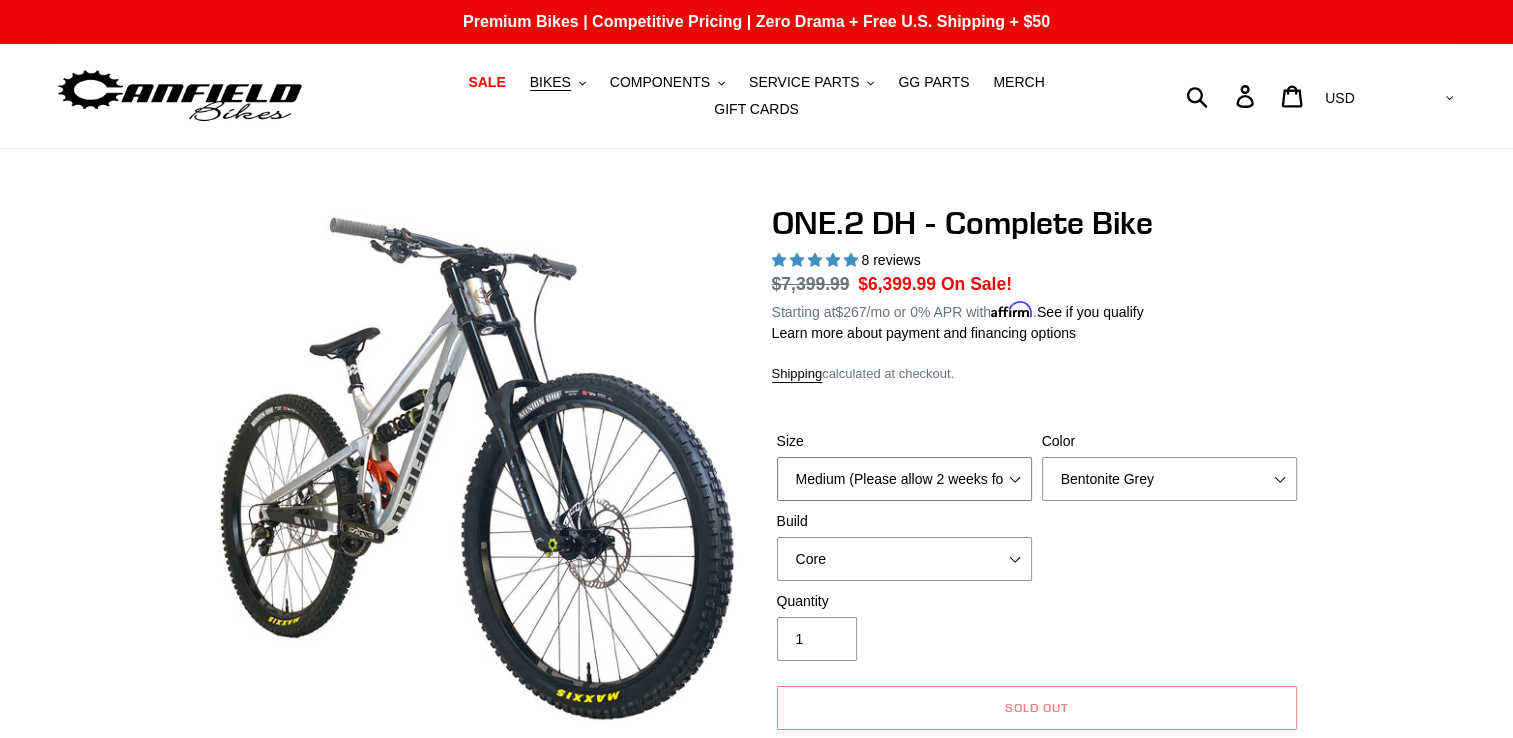 click on "Medium (Please allow 2 weeks for delivery)
Large (Sold Out)" at bounding box center [904, 479] 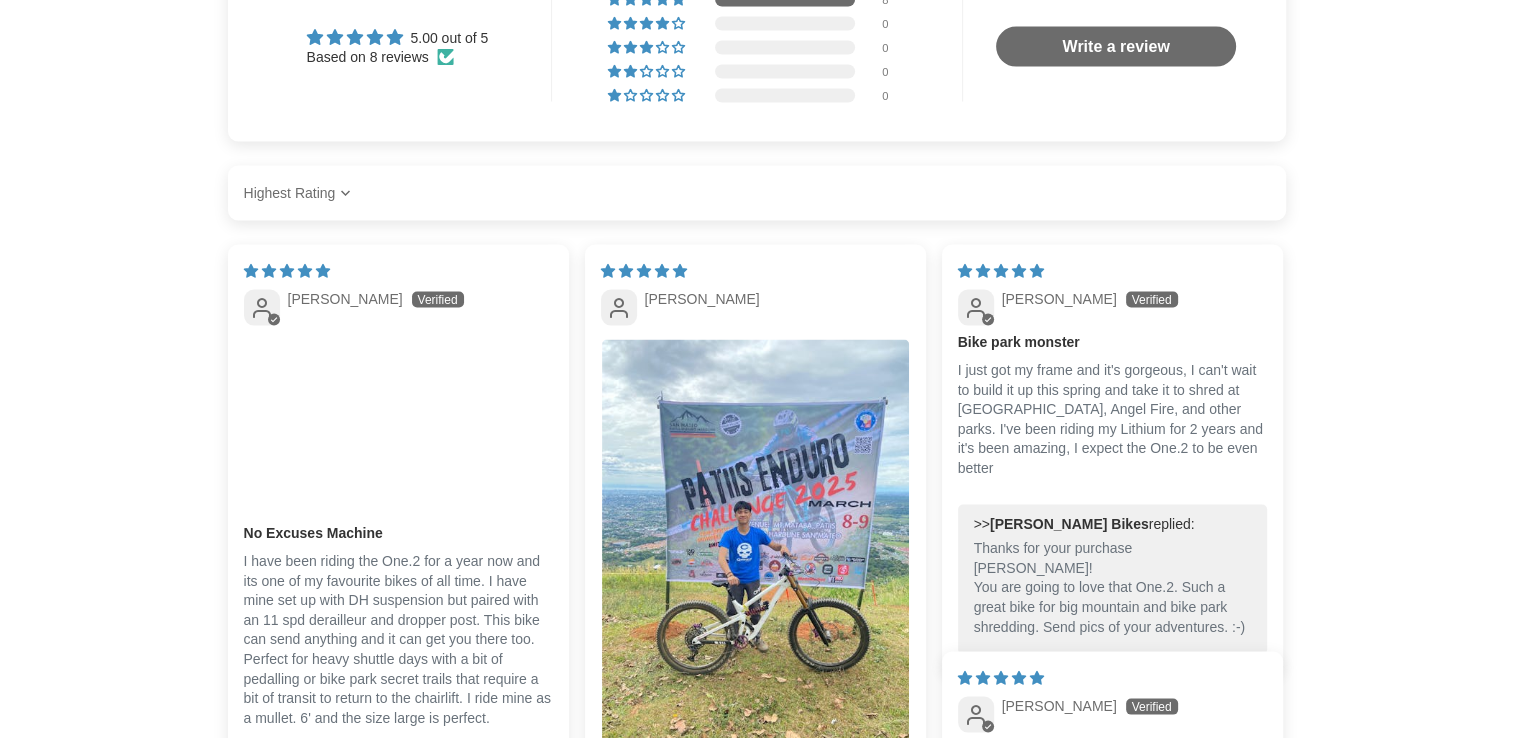 scroll, scrollTop: 4000, scrollLeft: 0, axis: vertical 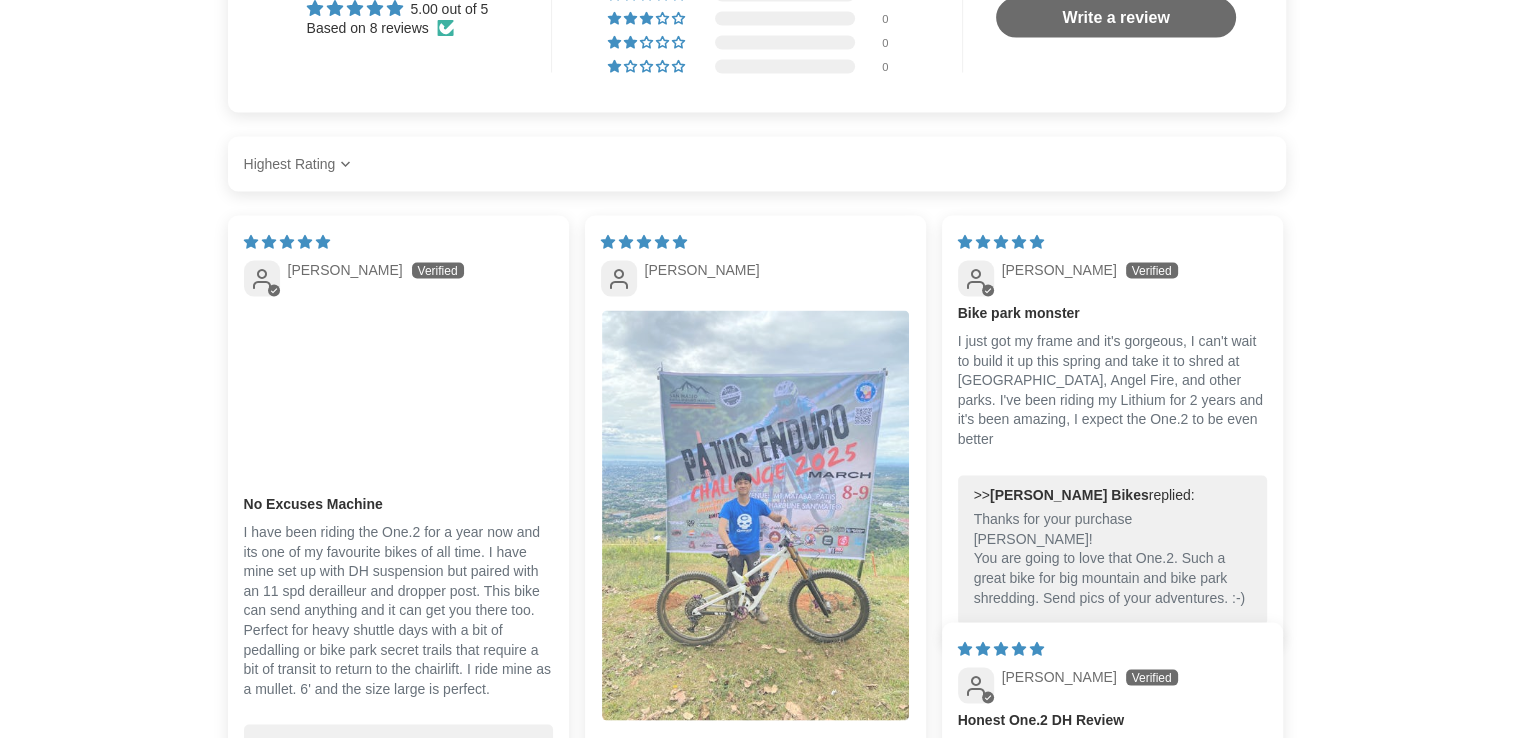 click at bounding box center (755, 516) 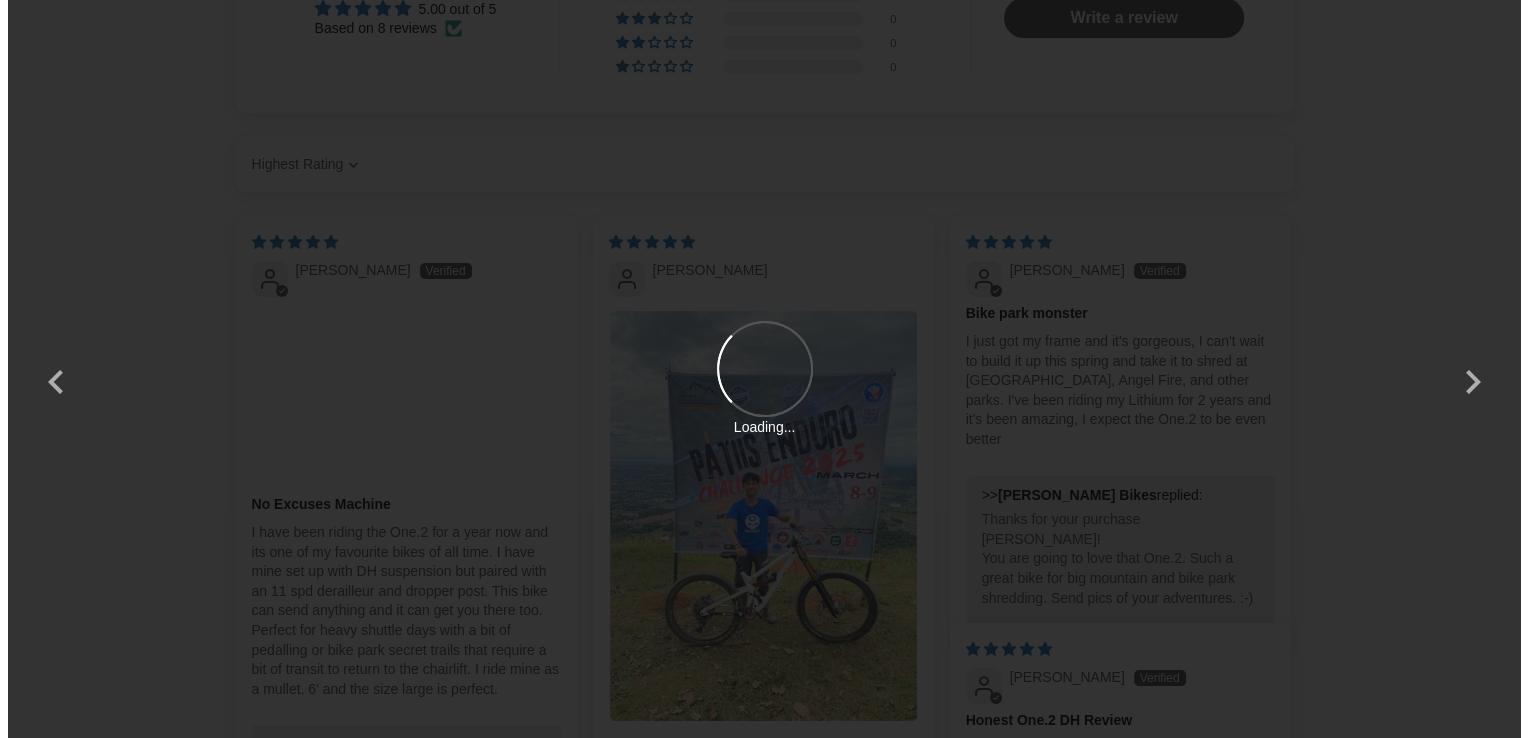 scroll, scrollTop: 0, scrollLeft: 0, axis: both 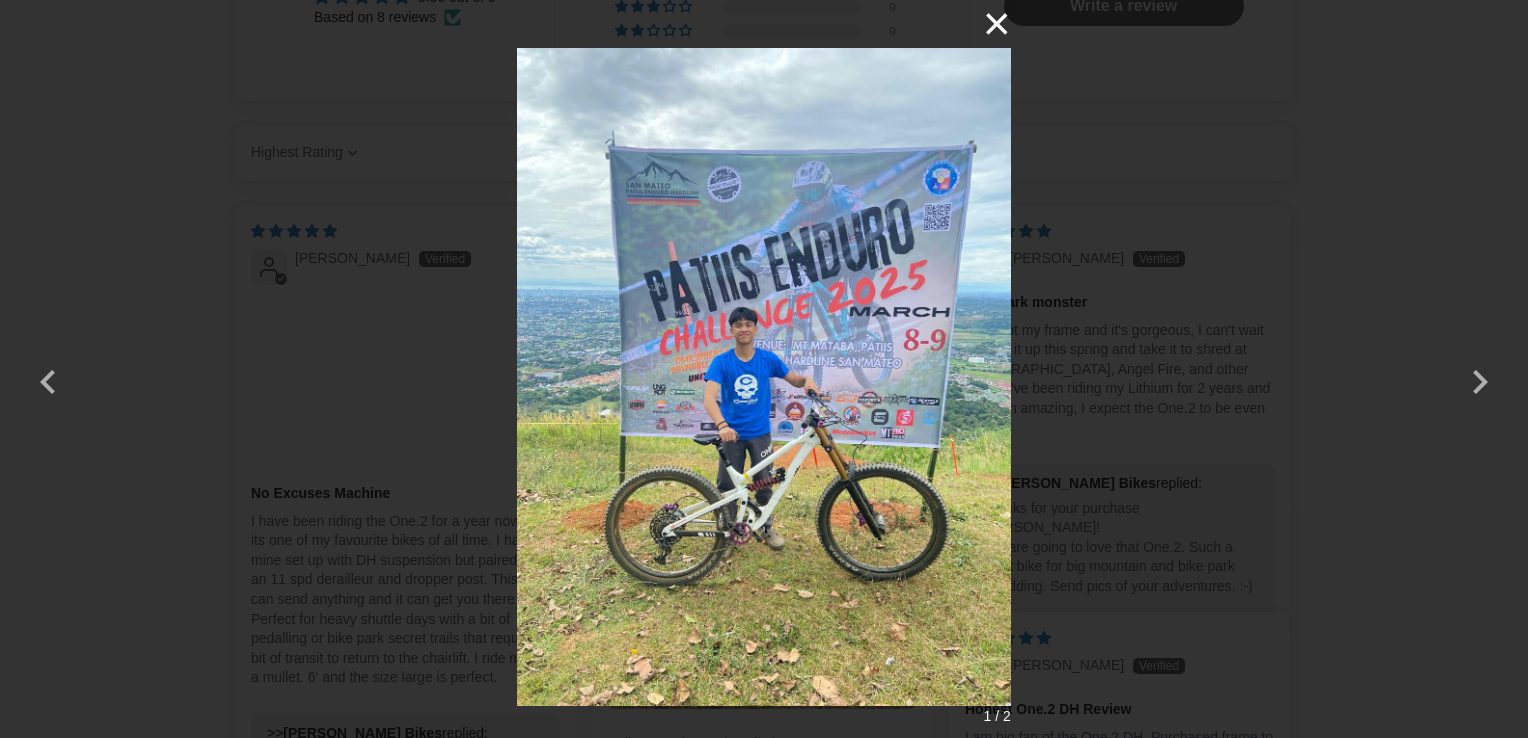 click on "×" at bounding box center [987, 24] 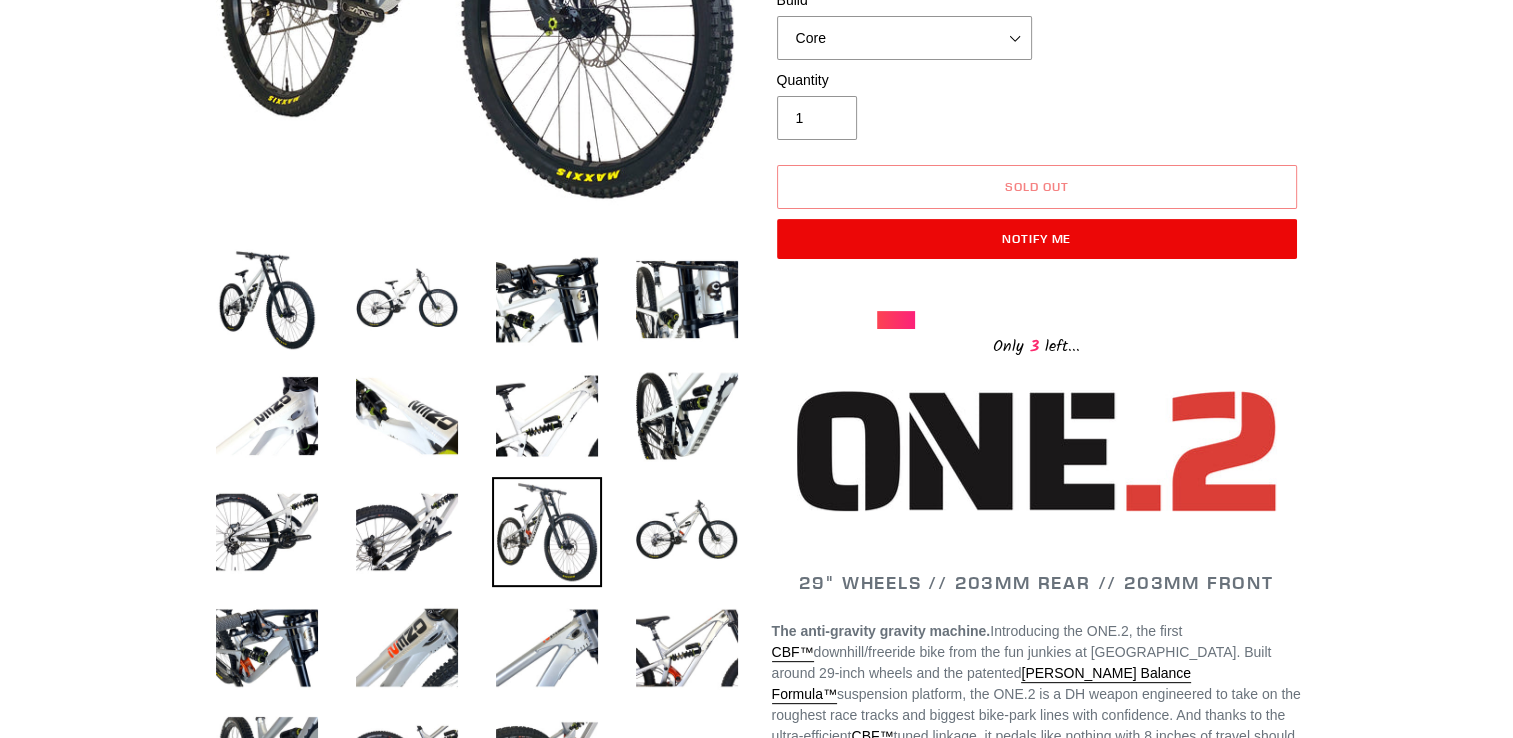 scroll, scrollTop: 500, scrollLeft: 0, axis: vertical 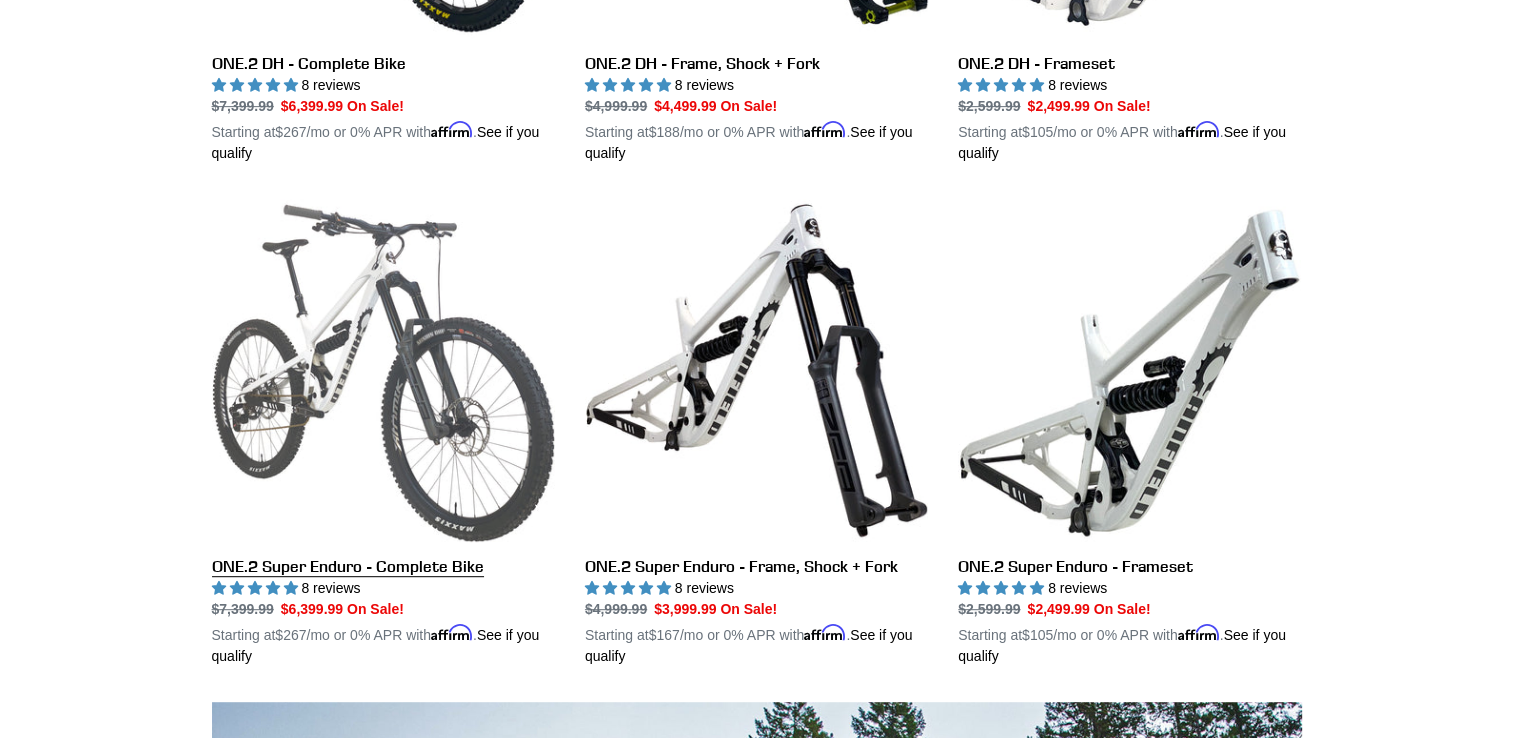 click on "ONE.2 Super Enduro - Complete Bike" at bounding box center (383, 433) 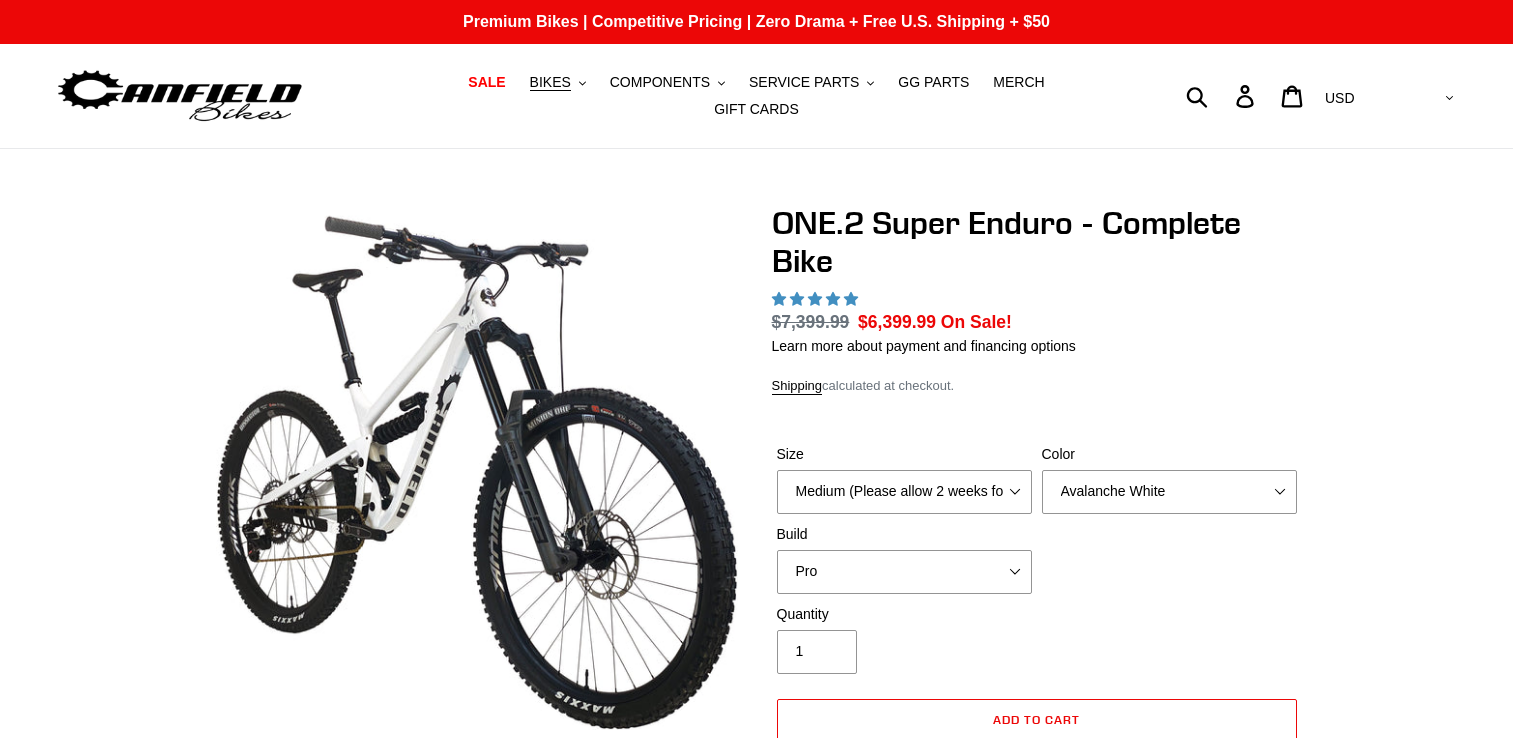 scroll, scrollTop: 0, scrollLeft: 0, axis: both 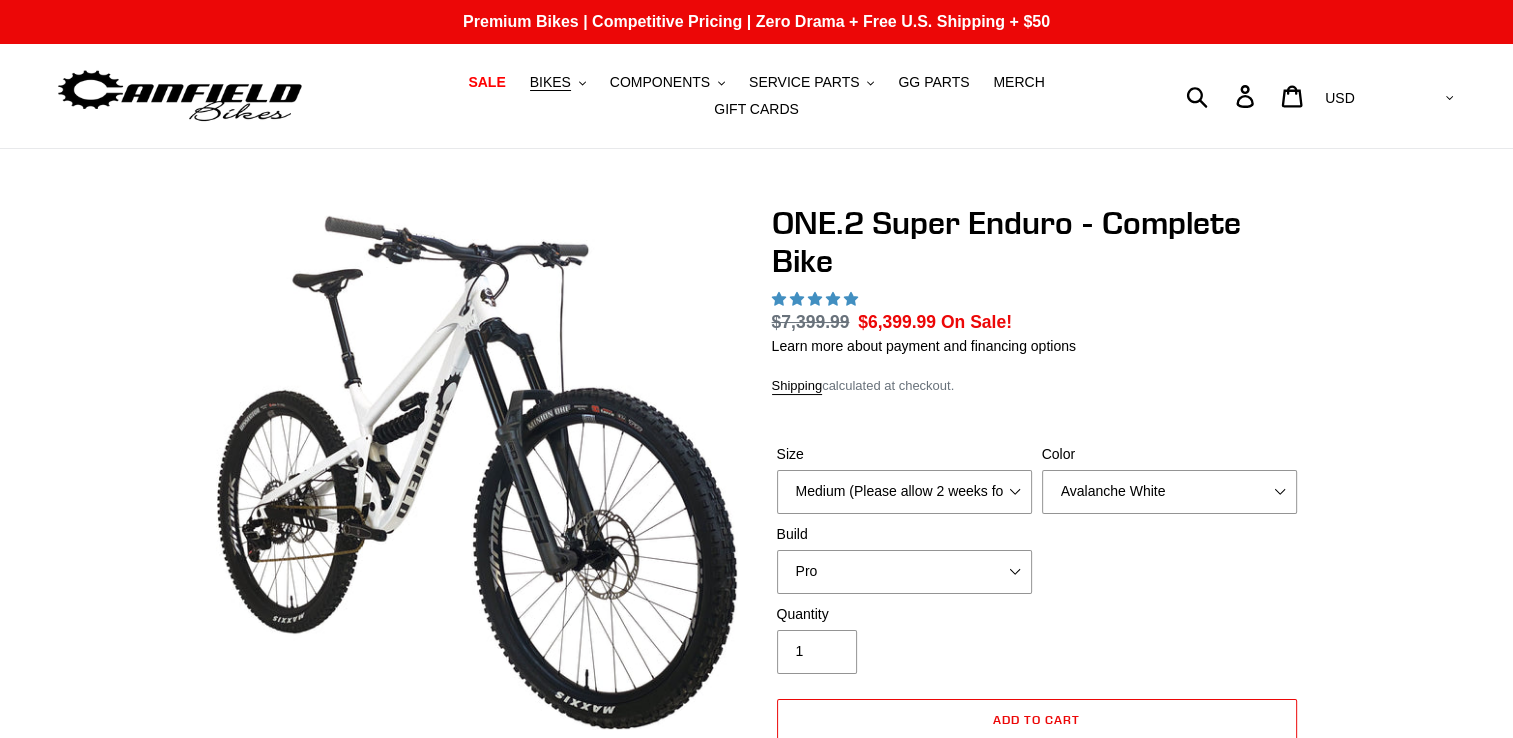 select on "highest-rating" 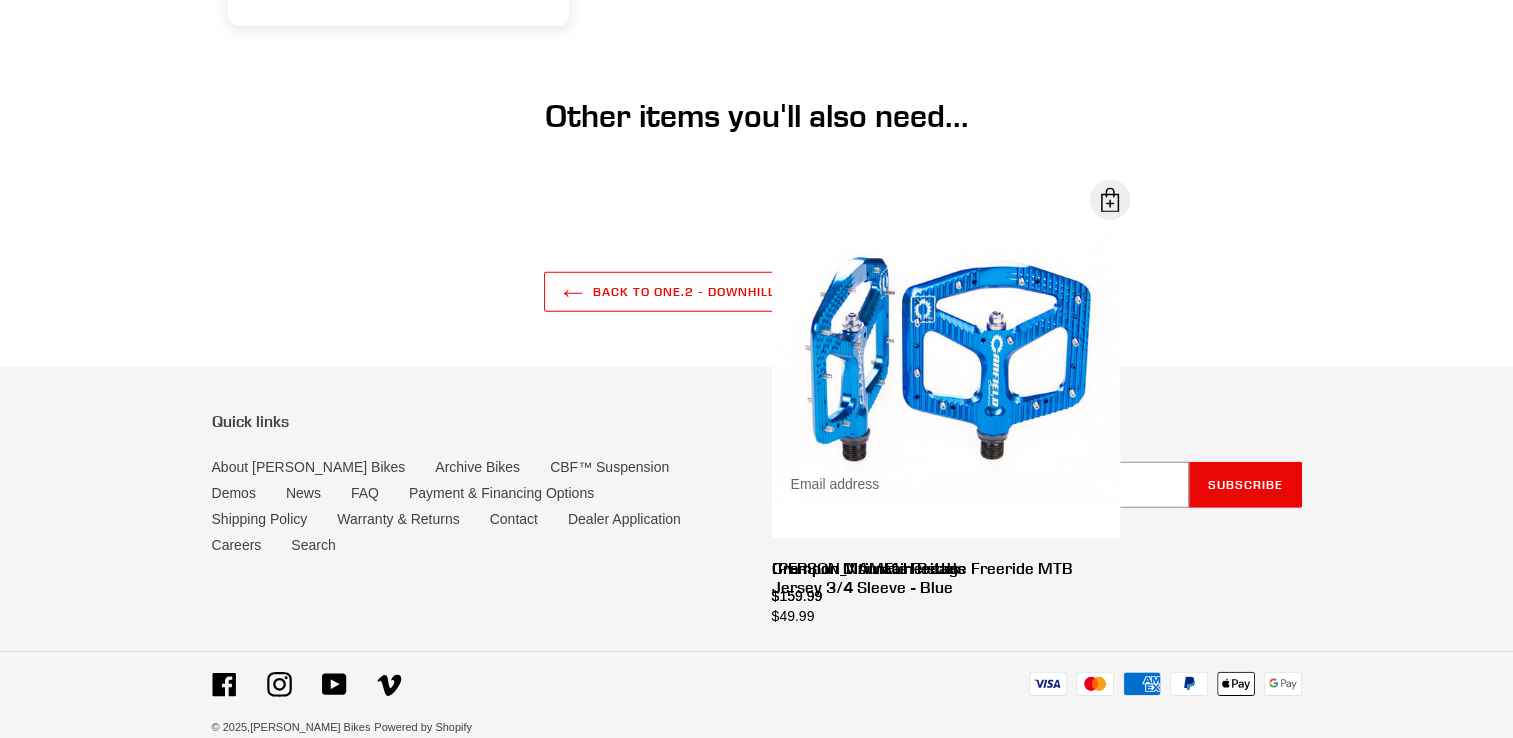 scroll, scrollTop: 5935, scrollLeft: 0, axis: vertical 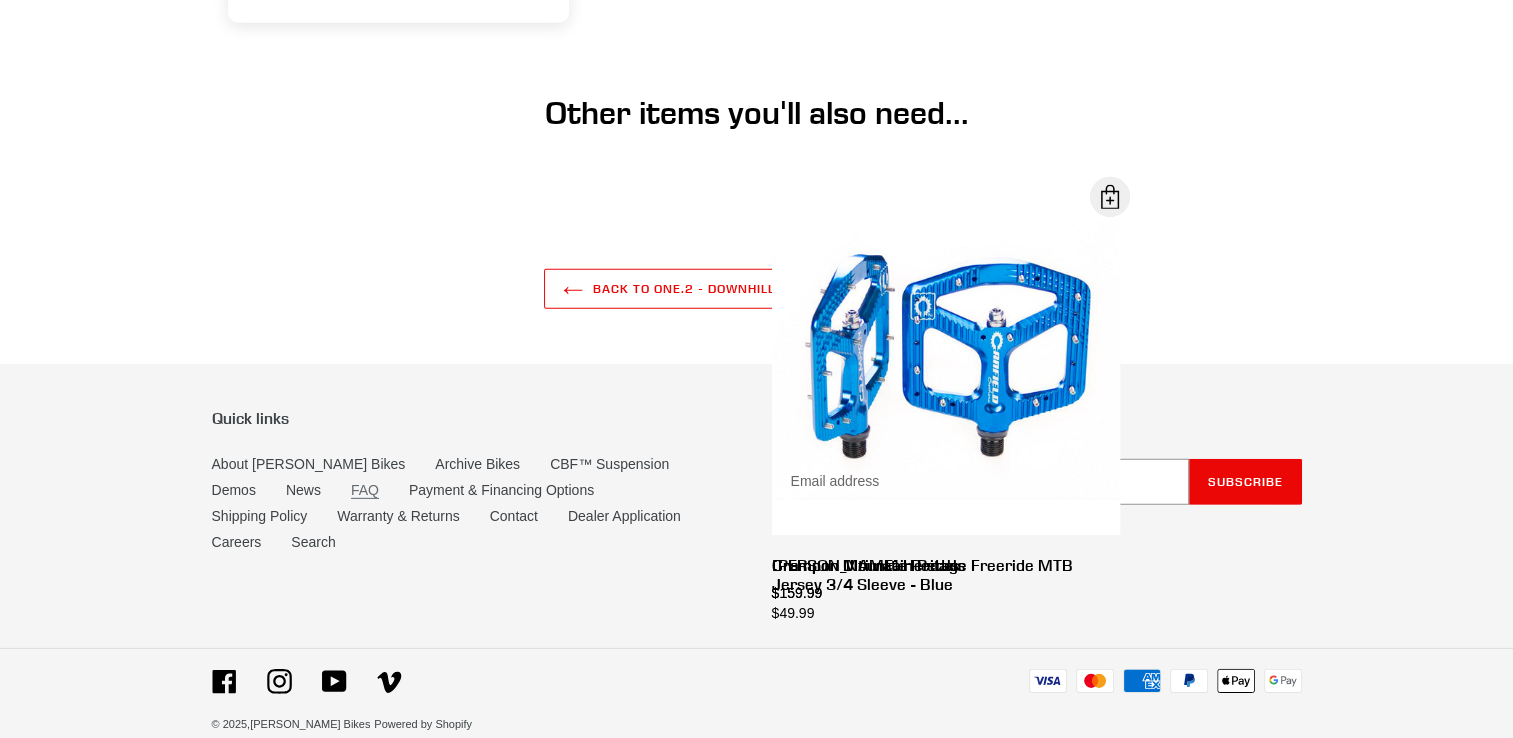 click on "FAQ" at bounding box center (365, 490) 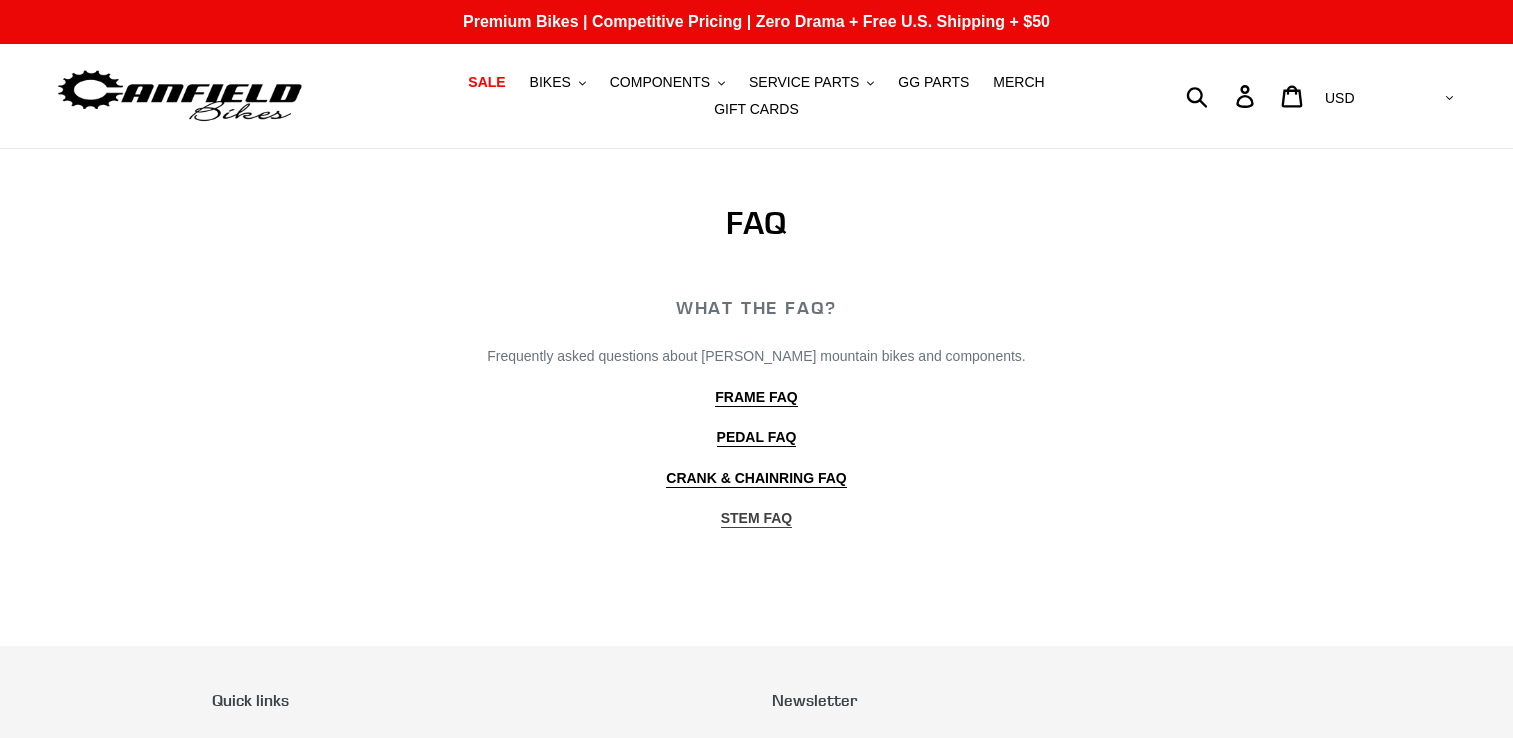 scroll, scrollTop: 0, scrollLeft: 0, axis: both 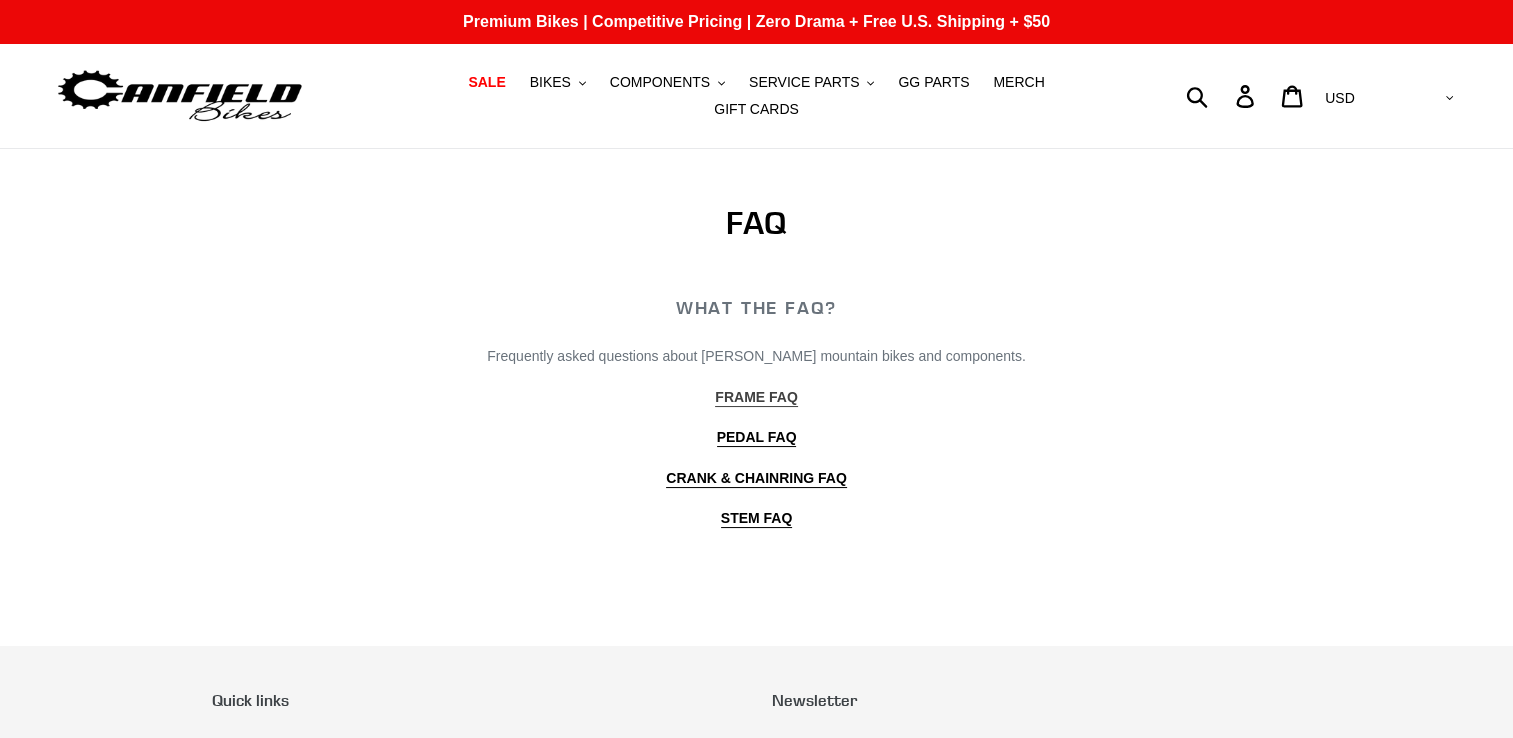click on "FRAME FAQ" at bounding box center [756, 397] 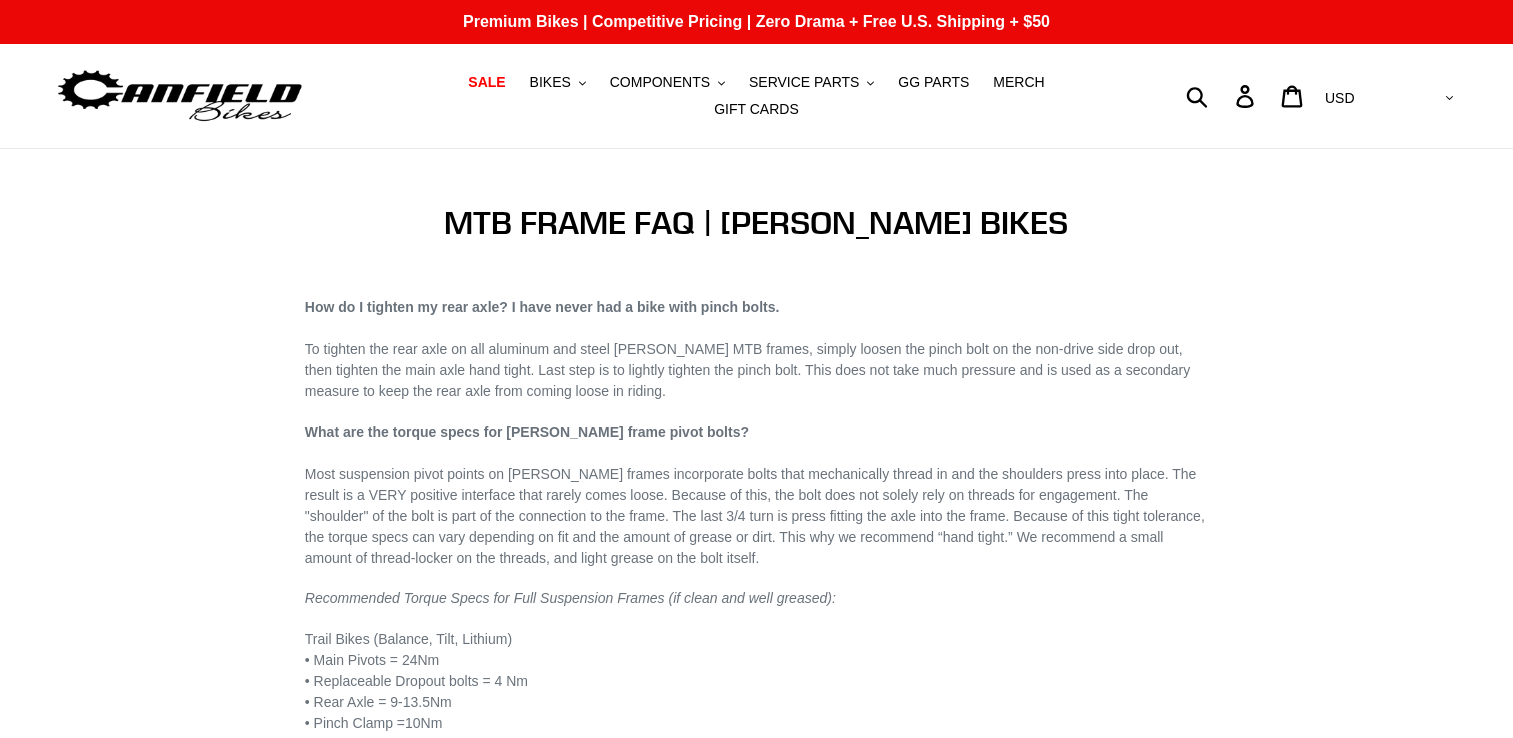 scroll, scrollTop: 0, scrollLeft: 0, axis: both 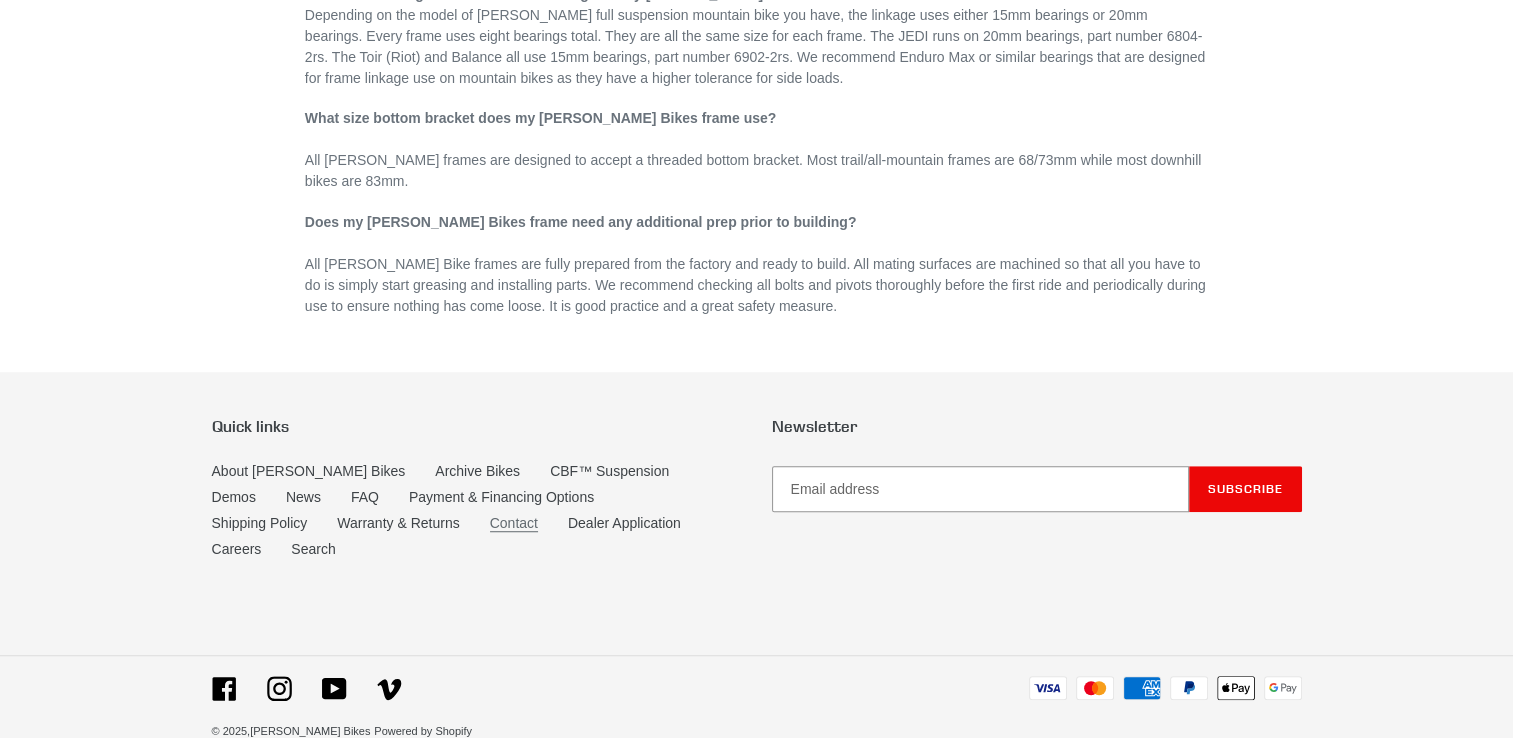 click on "Contact" at bounding box center [514, 523] 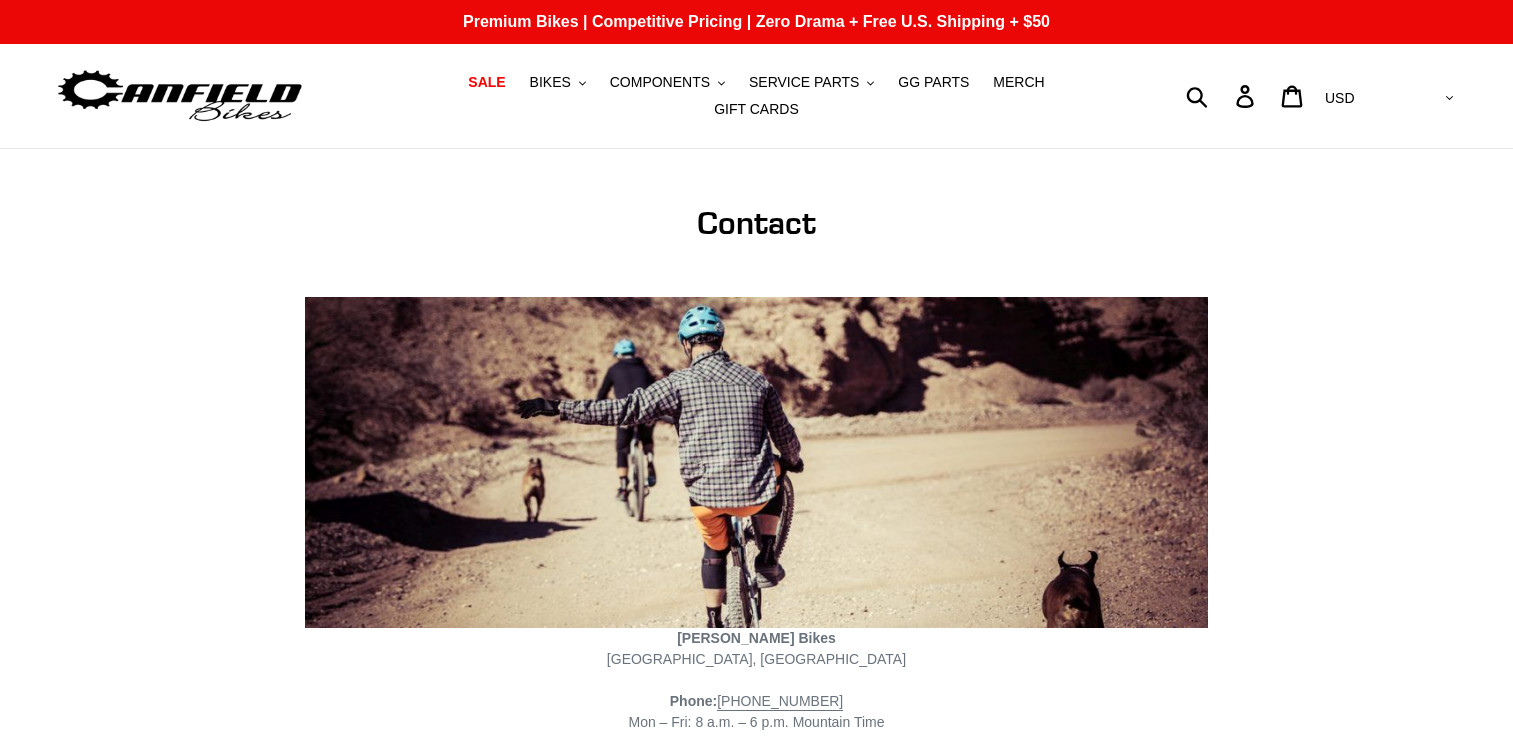 scroll, scrollTop: 0, scrollLeft: 0, axis: both 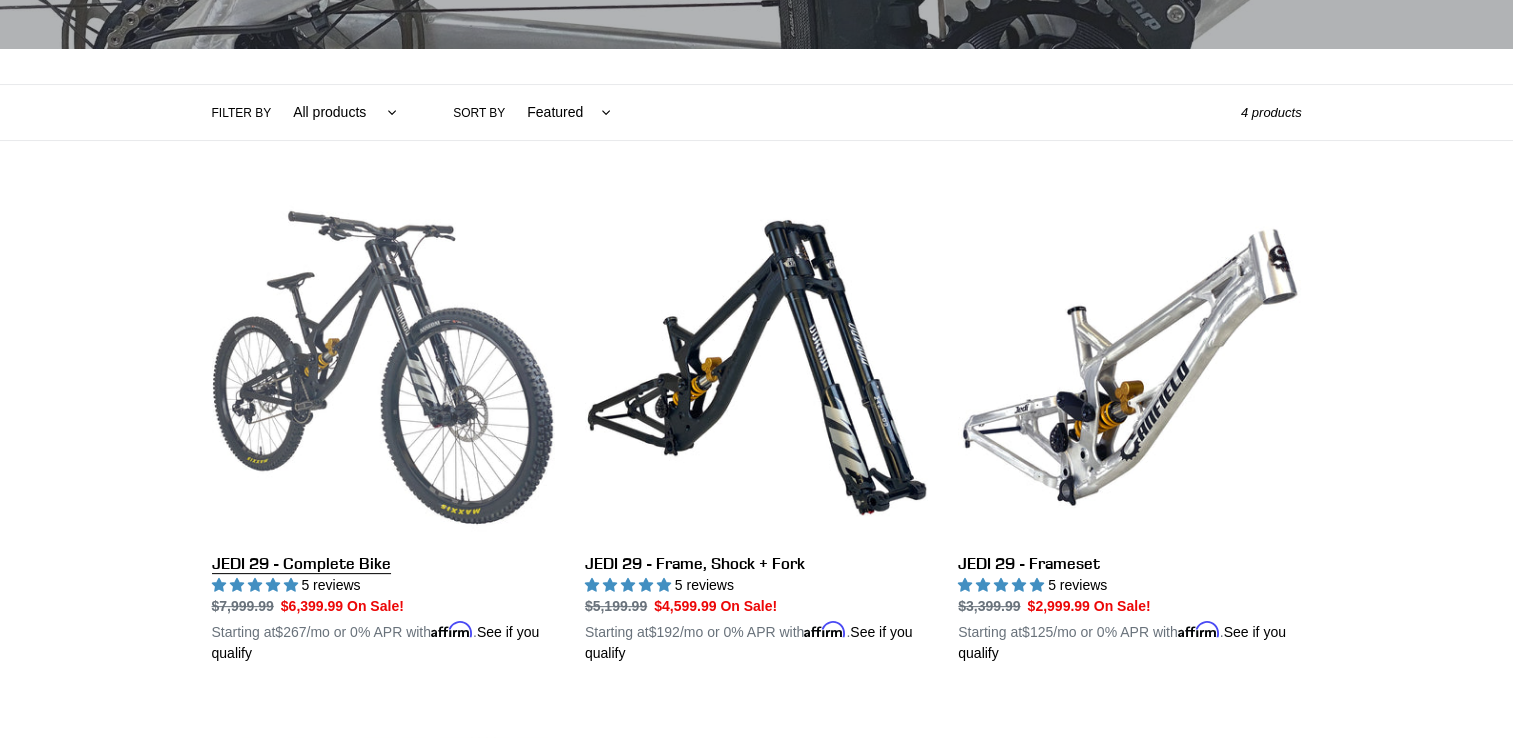 click on "JEDI 29 - Complete Bike" at bounding box center [383, 430] 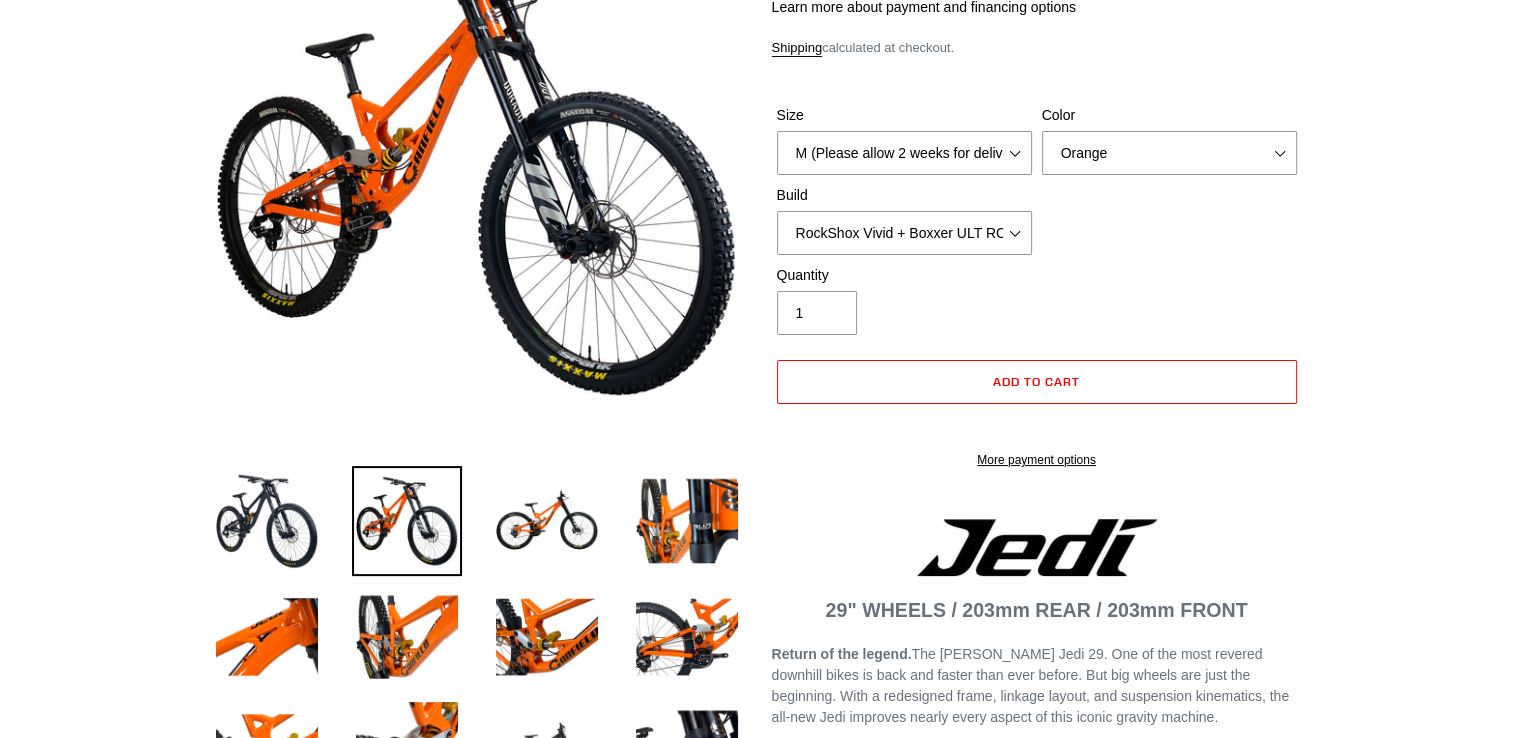 scroll, scrollTop: 300, scrollLeft: 0, axis: vertical 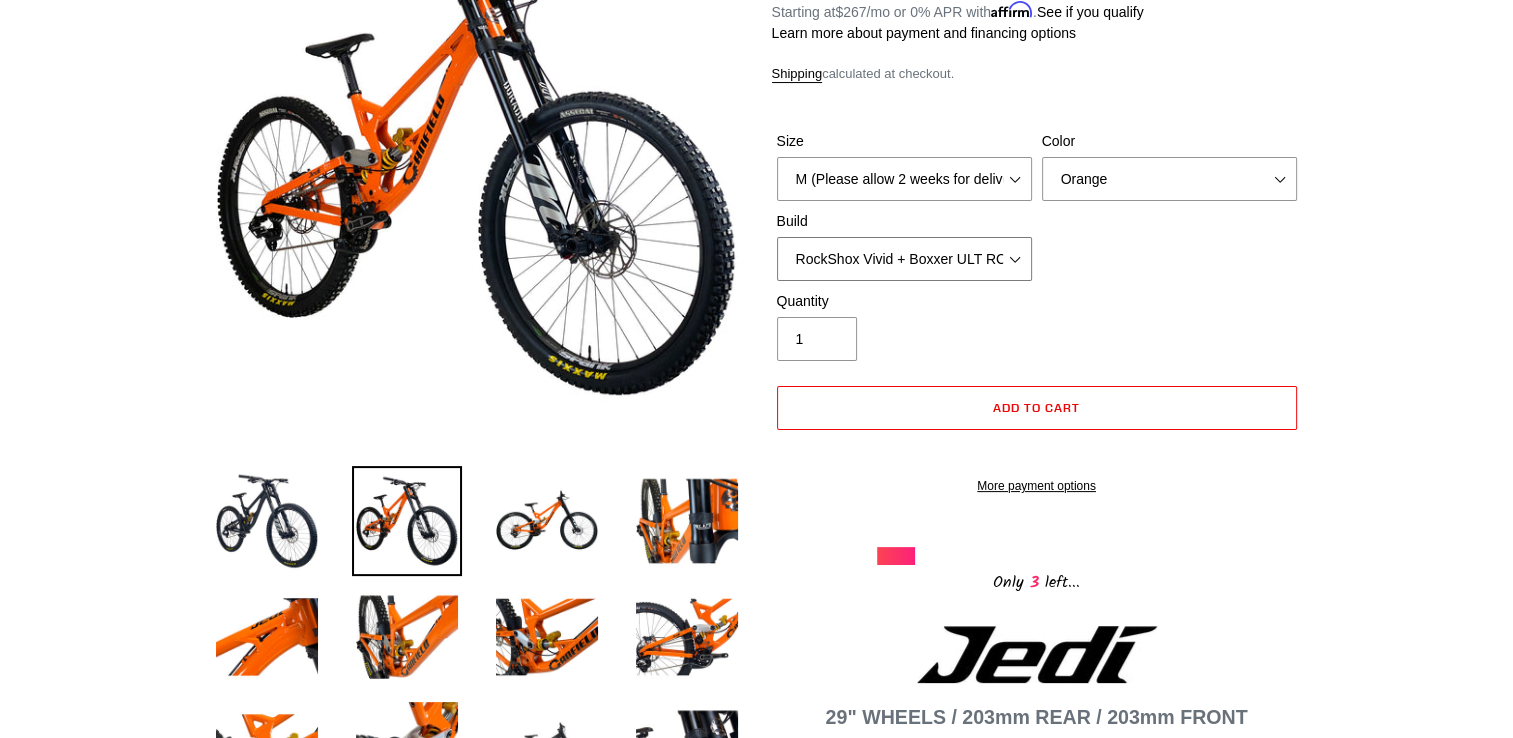 click on "RockShox Vivid + Boxxer ULT RC2 C3 200 + SRAM XO
RockShox Vivid + Boxxer ULT RC2 C3 200 + Shimano
Fox DHX2 + Fox 40 Float Grip 2 203 + SRAM XO
Fox DHX2 + Fox 40 Float Grip 2 203 + Shimano
EXT eStoria LOK V3 + EXT Vaia 200 + SRAM XO
EXT eStoria LOK V3 + EXT Vaia 200 + Shimano" at bounding box center (904, 259) 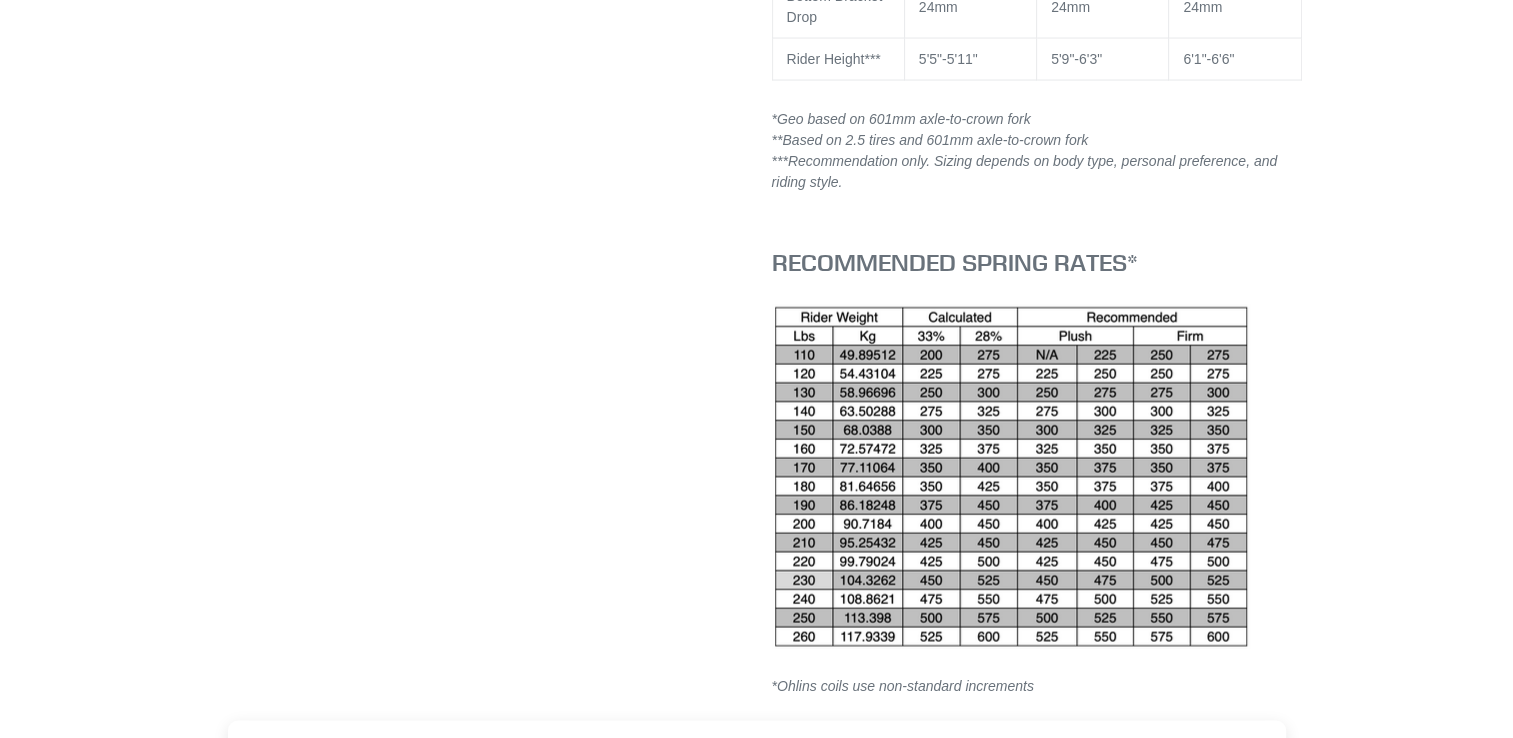 scroll, scrollTop: 4000, scrollLeft: 0, axis: vertical 